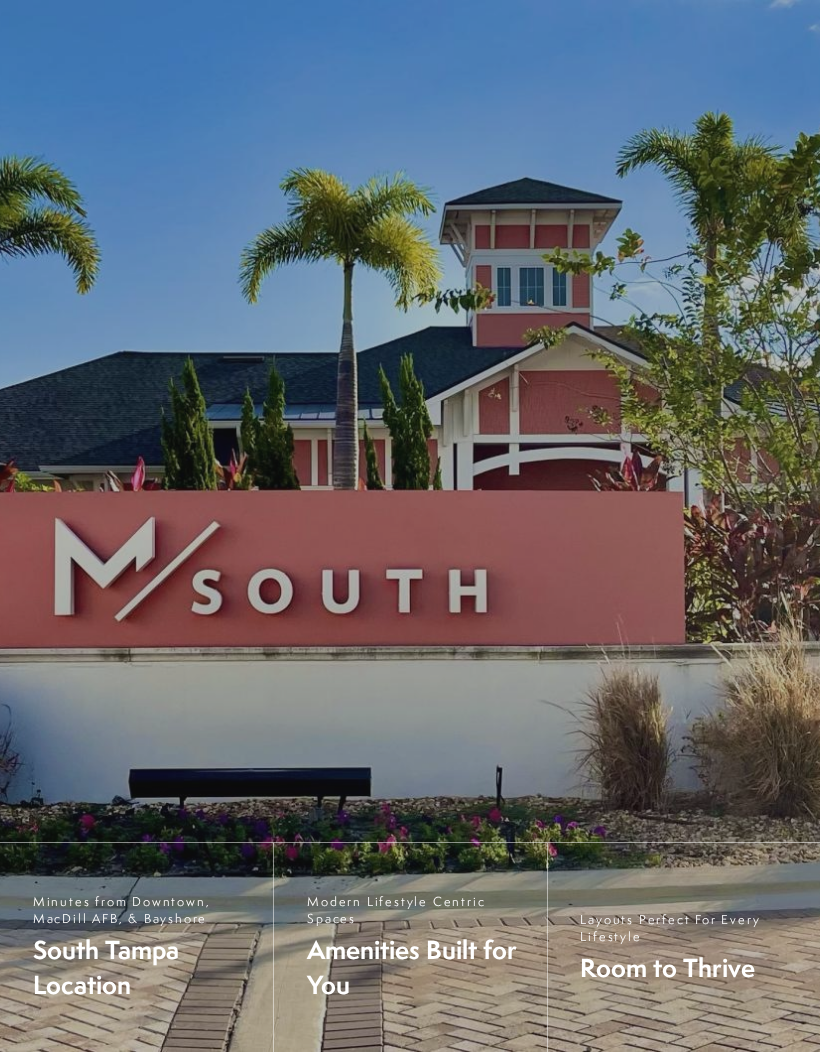 scroll, scrollTop: 0, scrollLeft: 0, axis: both 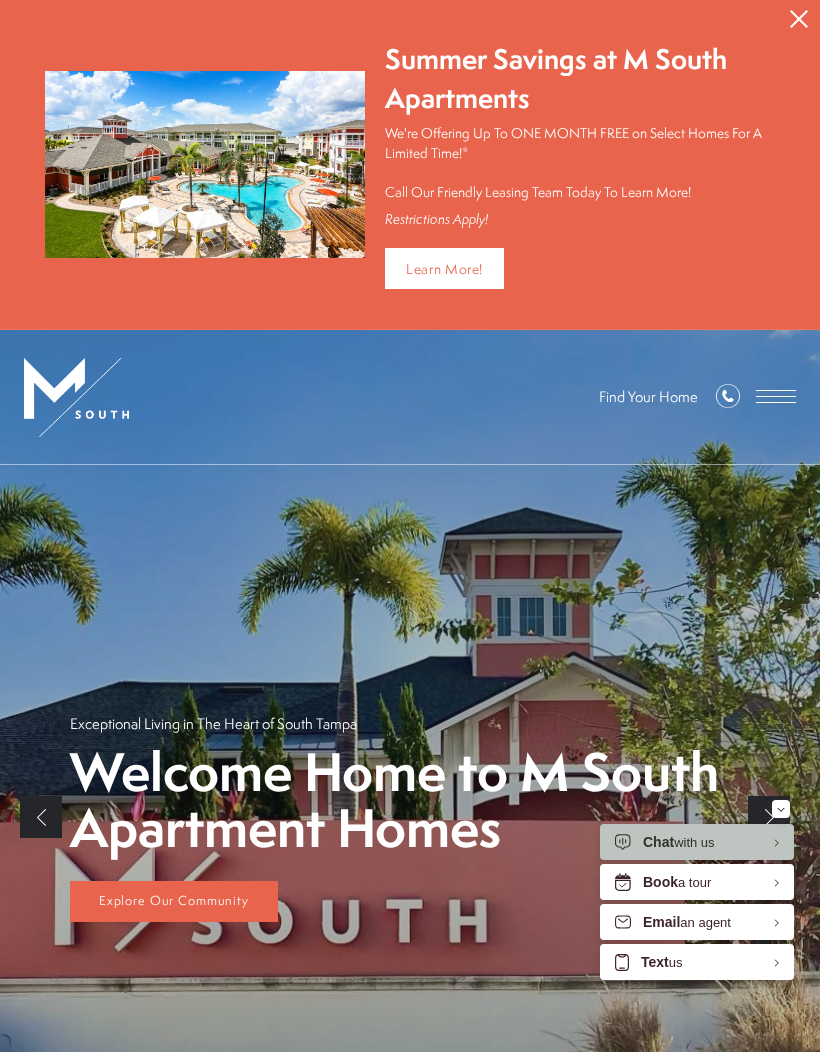 click at bounding box center (776, 396) 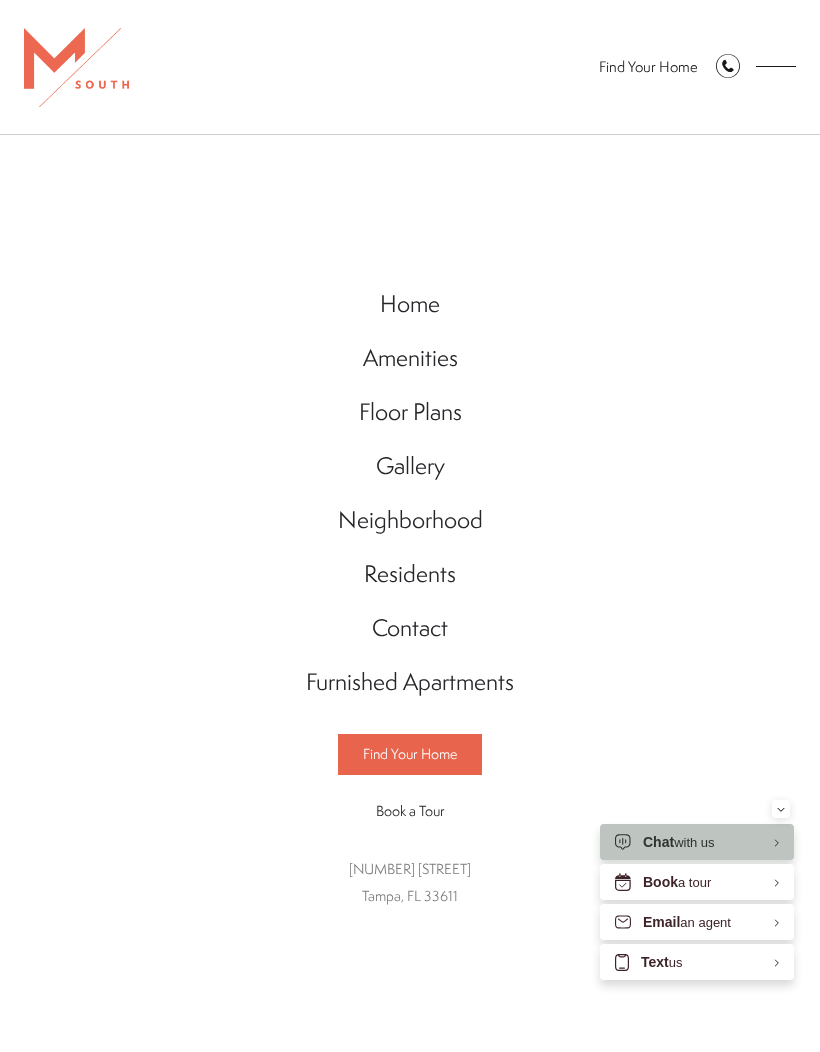 click on "Floor Plans" at bounding box center (410, 411) 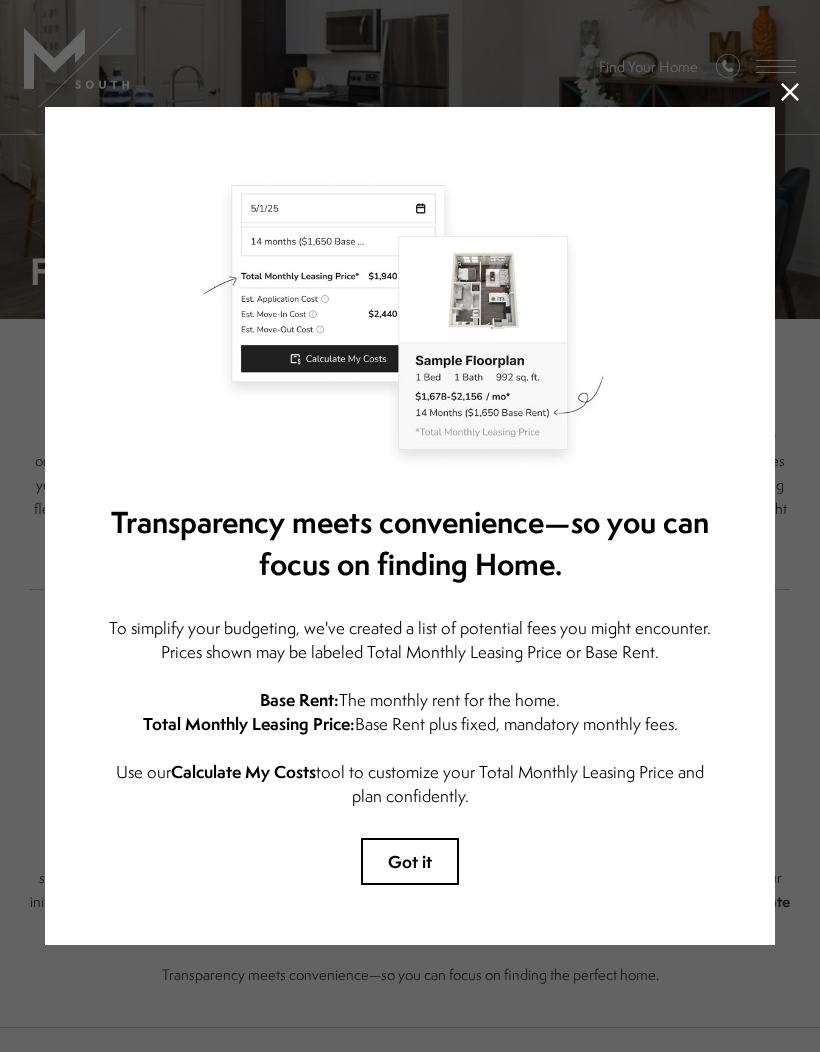 scroll, scrollTop: 0, scrollLeft: 0, axis: both 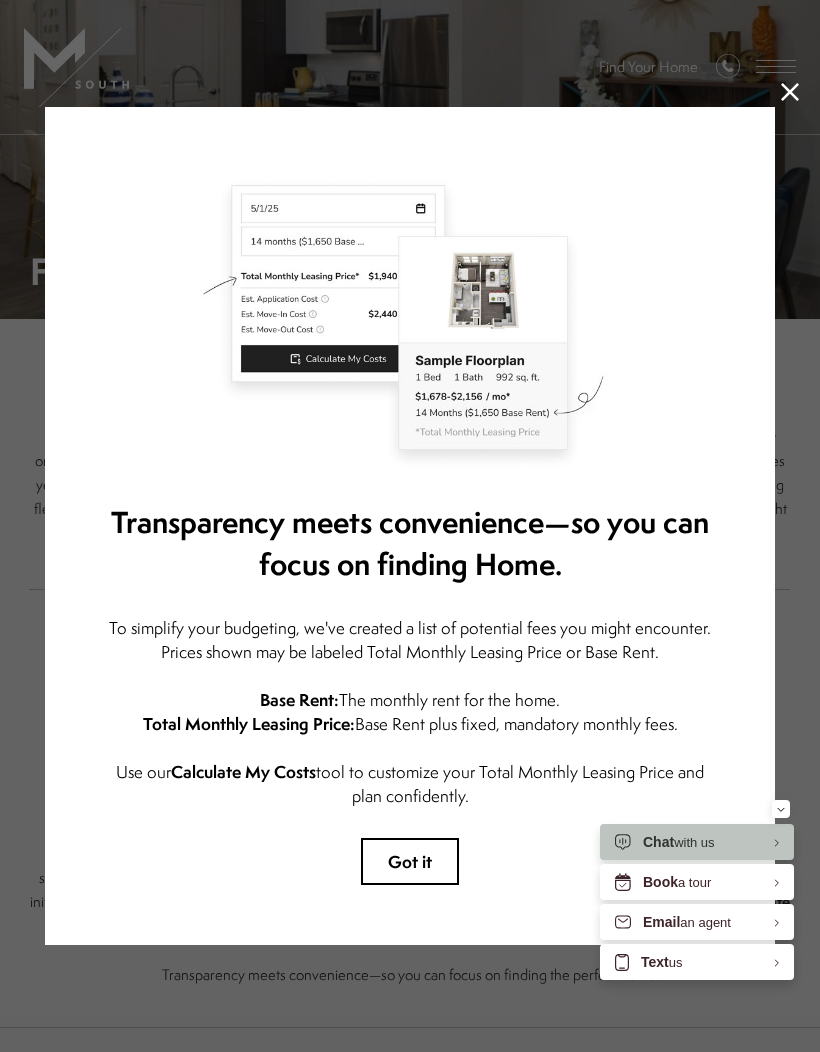click on "Got it" at bounding box center [410, 861] 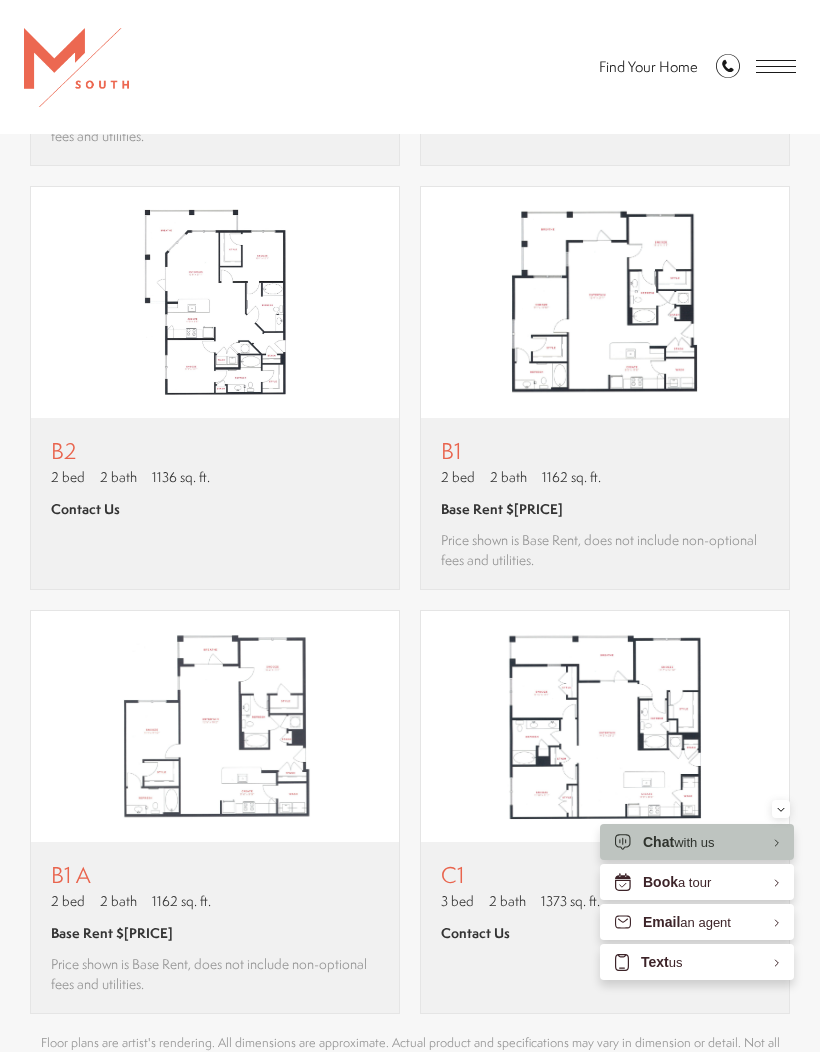scroll, scrollTop: 1818, scrollLeft: 0, axis: vertical 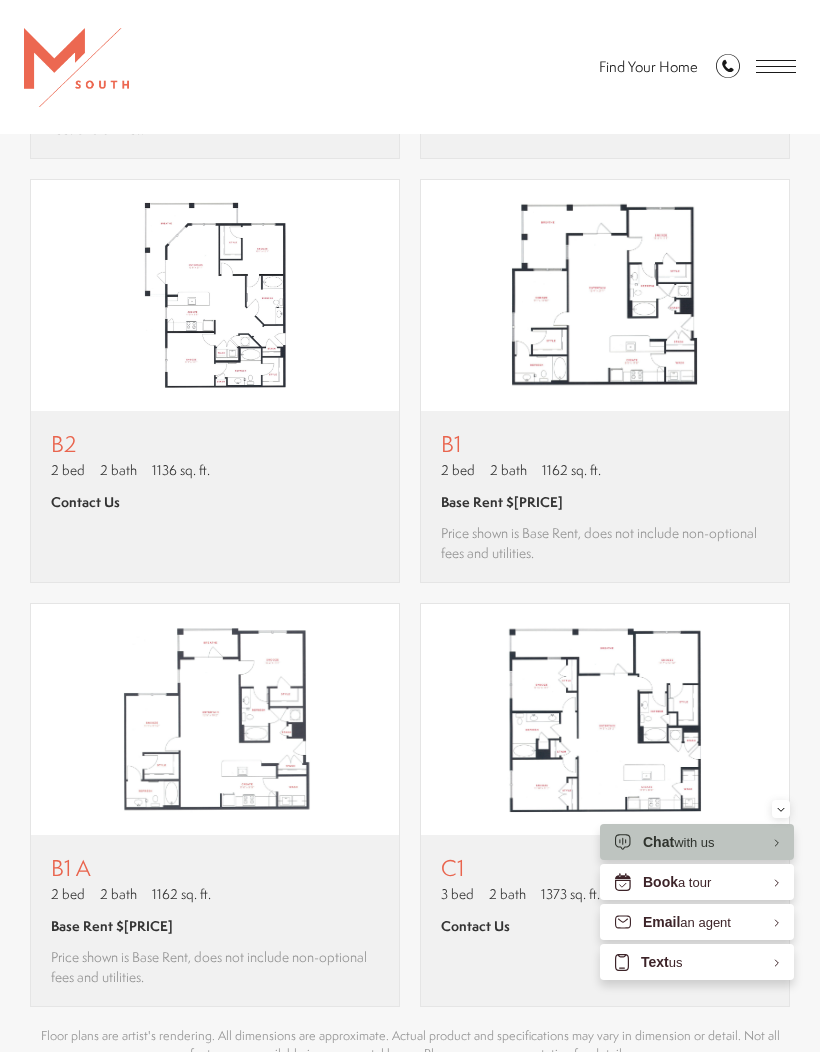 click on "B1 A" at bounding box center [215, 867] 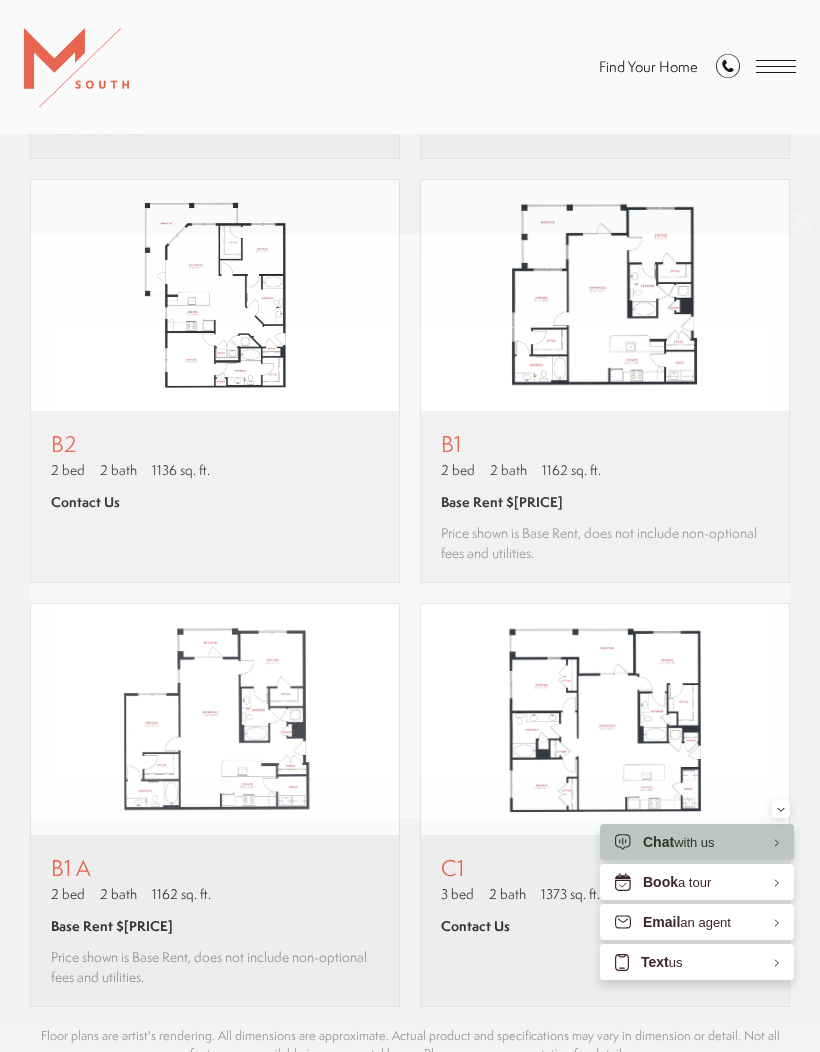 scroll, scrollTop: 0, scrollLeft: 0, axis: both 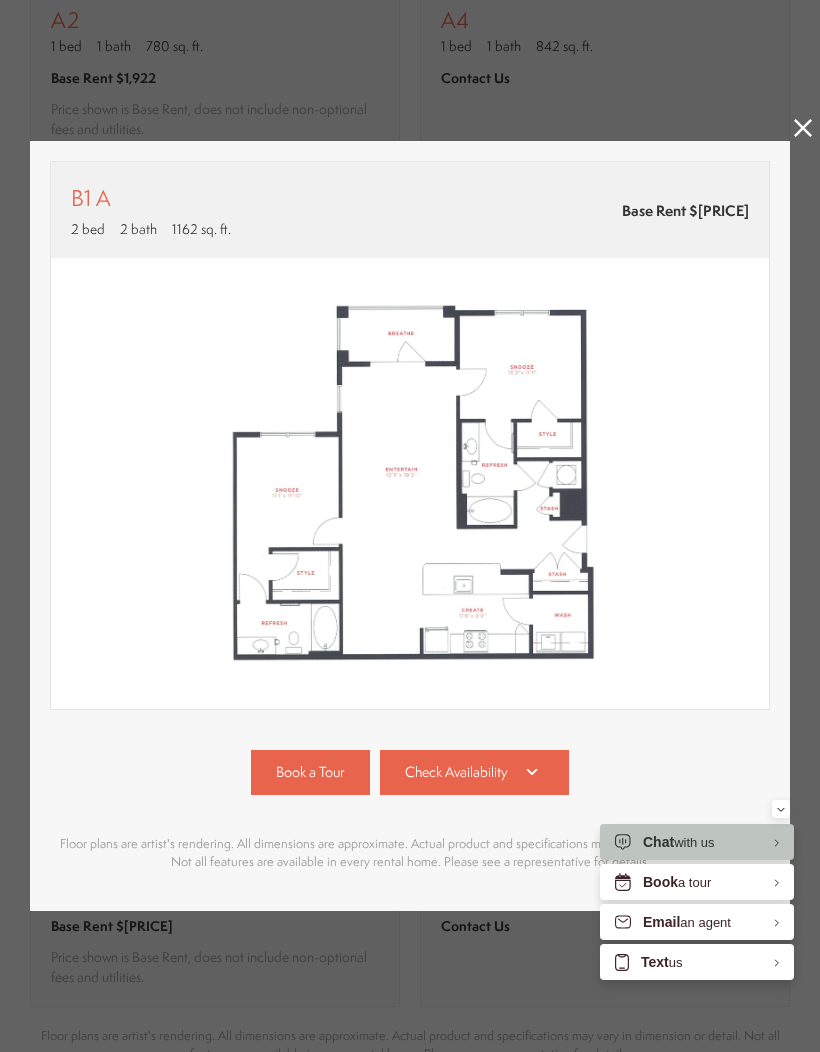 click on "Check Availability" at bounding box center (456, 772) 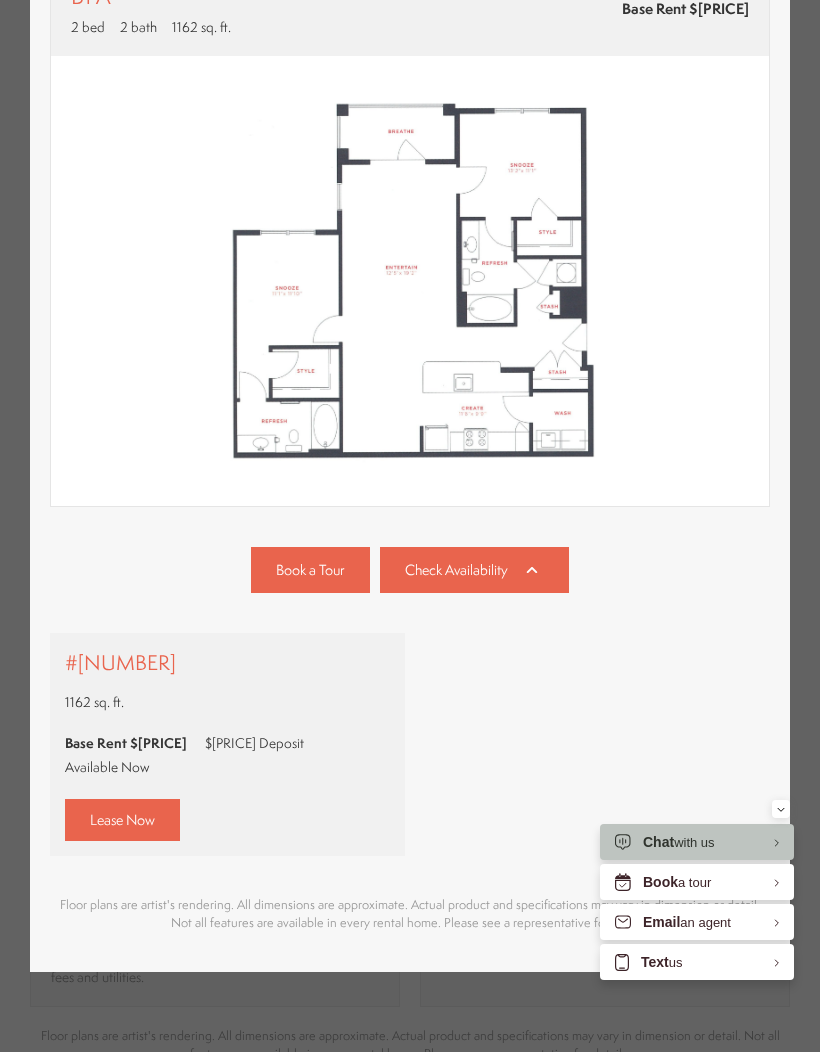 scroll, scrollTop: 139, scrollLeft: 0, axis: vertical 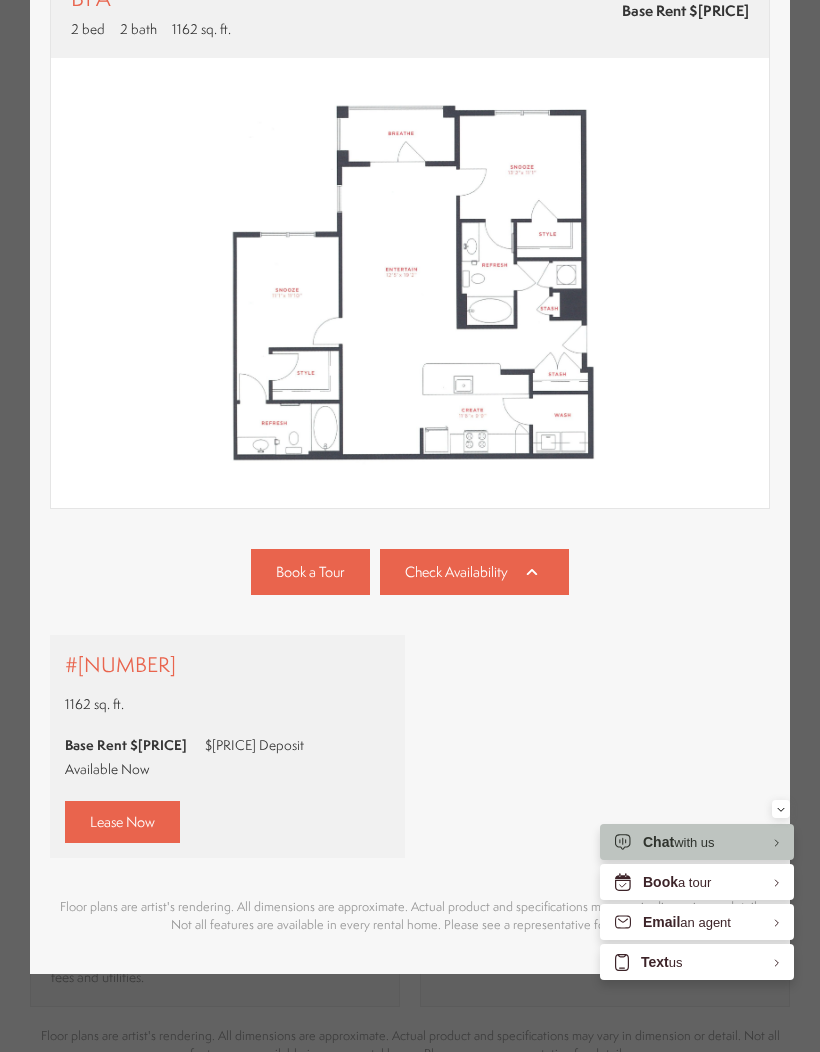 click on "Lease Now" at bounding box center (122, 821) 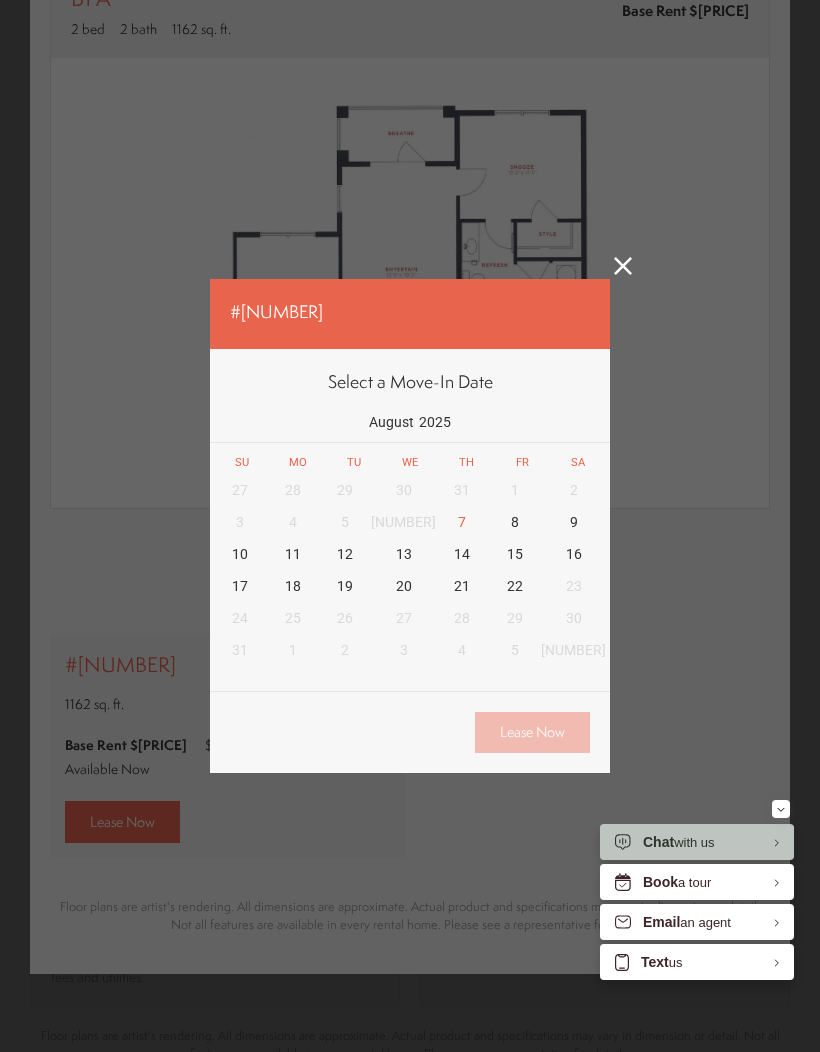 click 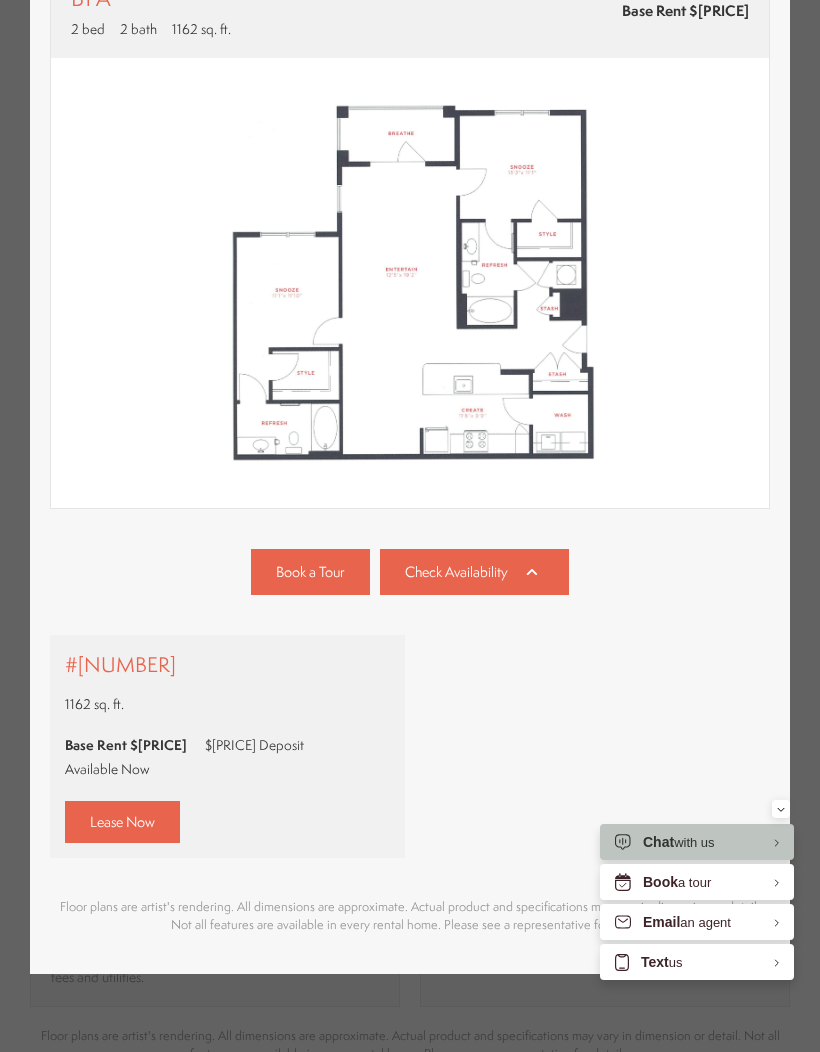 click on "Lease Now" at bounding box center [122, 821] 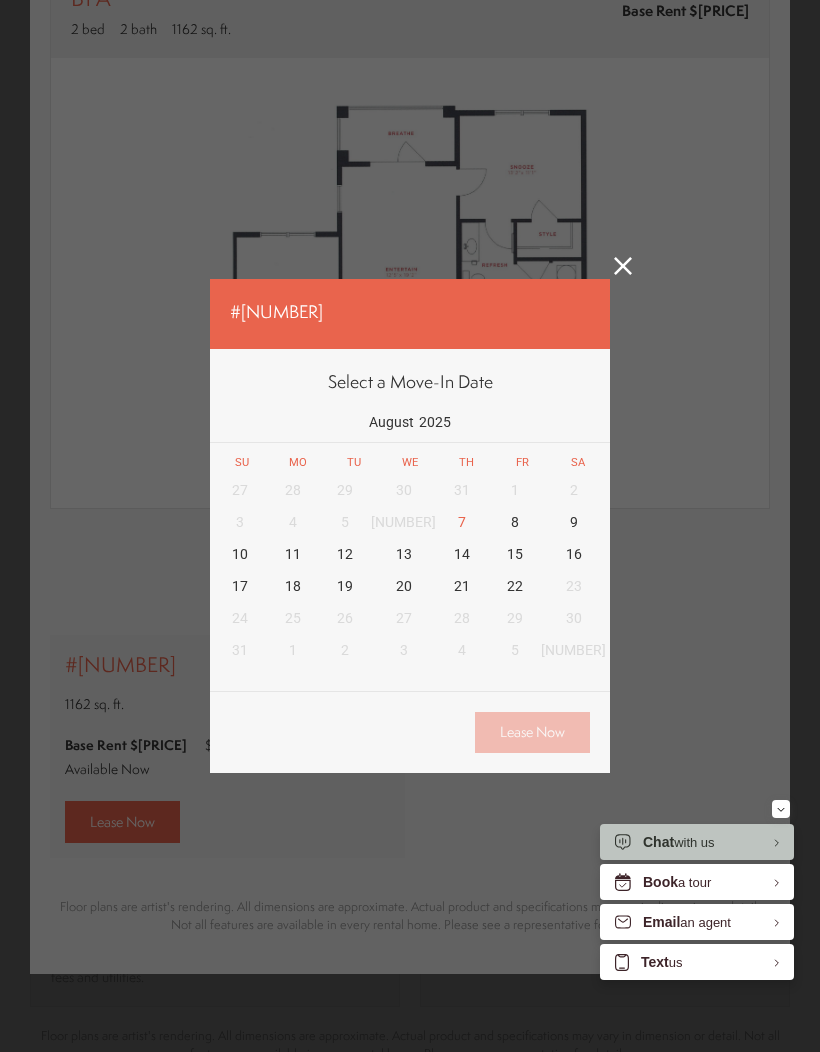 click on "27 28 29 30 31 1 2 3 4 5 6 7 8 9 10 11 12 13 14 15 16 17 18 19 20 21 22 23 24 25 26 27 28 29 30 31 1 2 3 4 5 6" at bounding box center [410, 571] 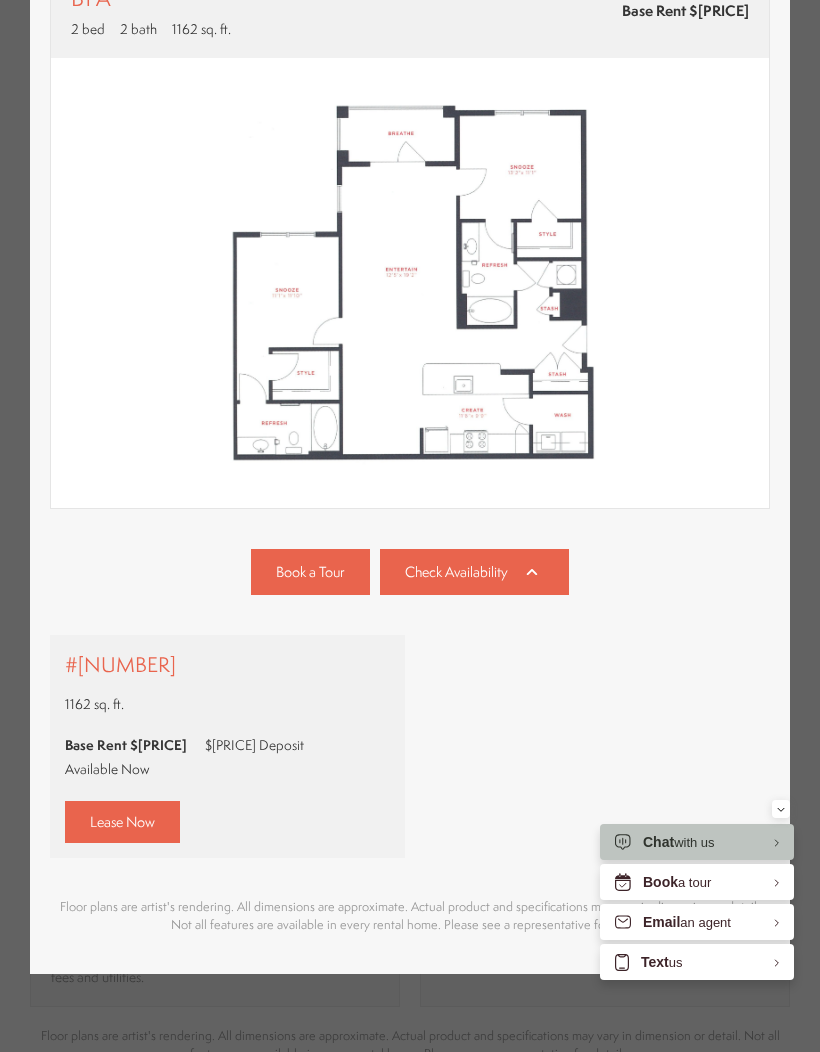 click at bounding box center [410, 283] 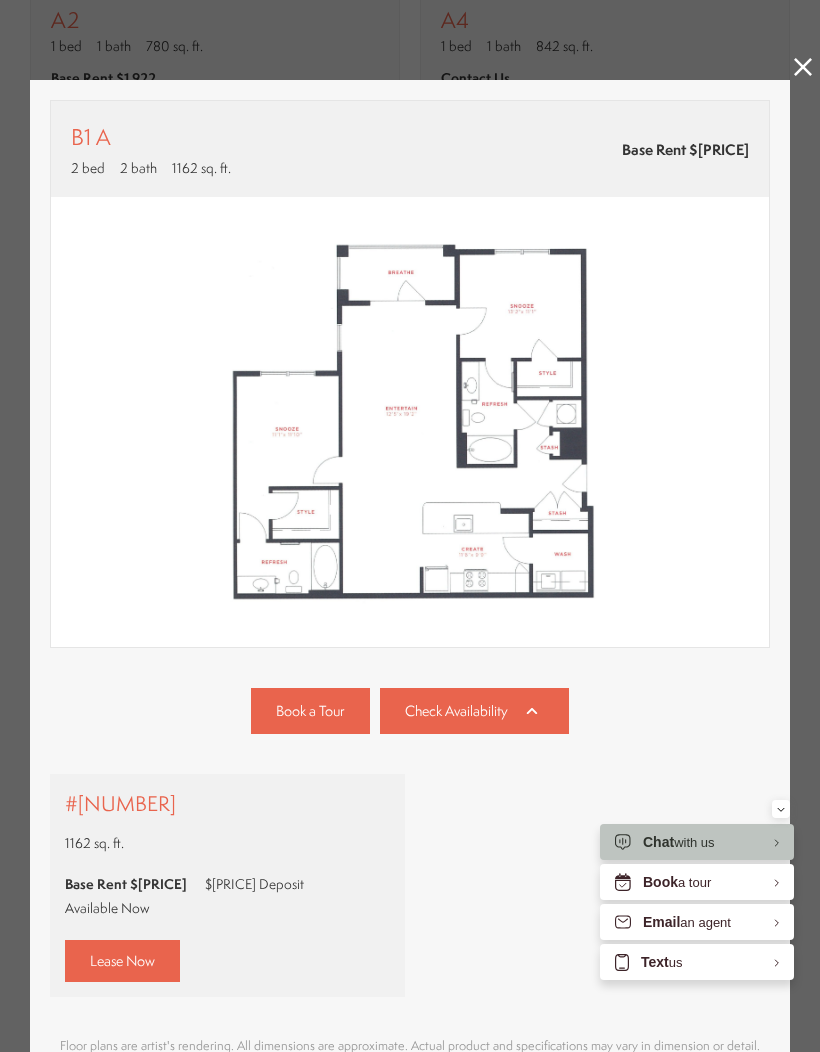 scroll, scrollTop: 0, scrollLeft: 0, axis: both 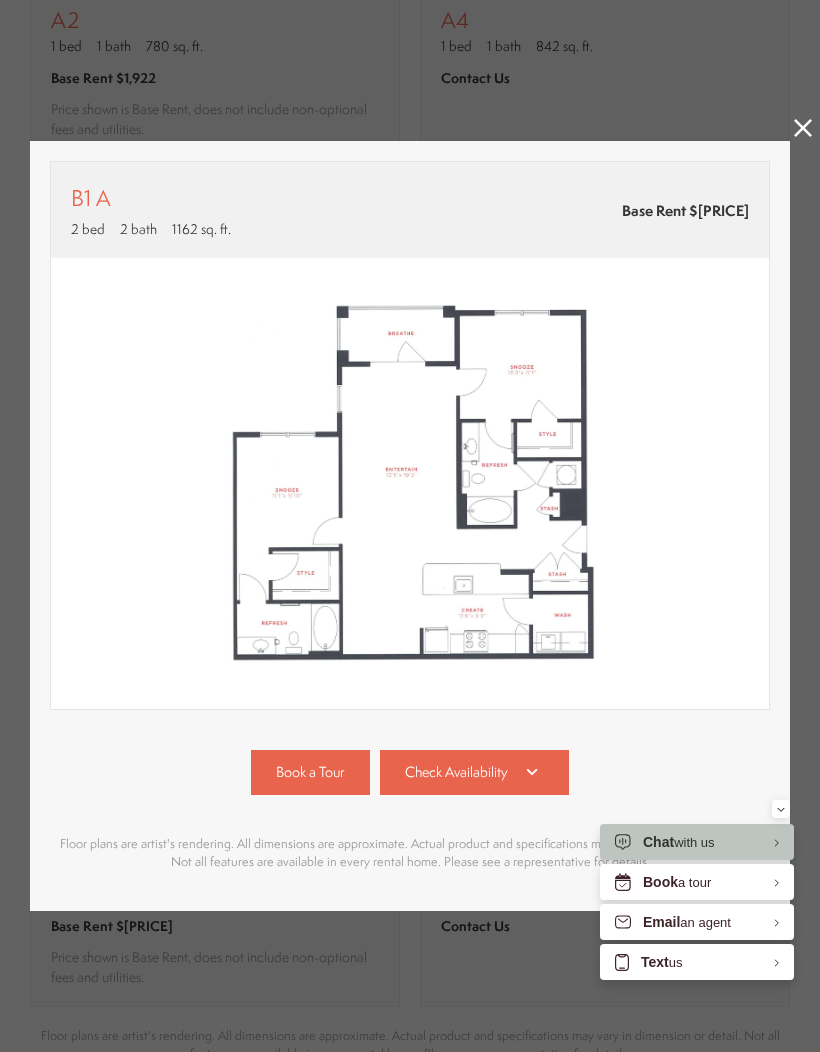 click on "Skip to main content
×
Pet Policy
We welcome all your furry friends at MSouth. Restrictions Apply.
Book a Tour
813-570-8014
Find Your Home" at bounding box center (410, 0) 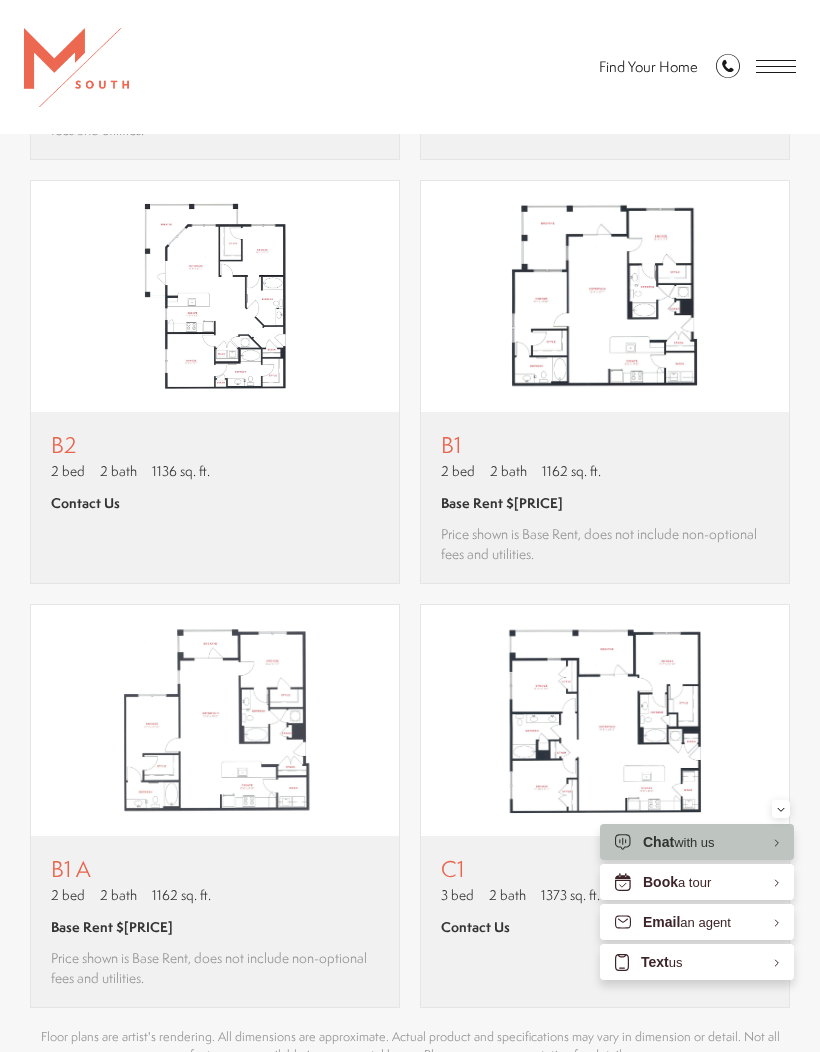 scroll, scrollTop: 1799, scrollLeft: 0, axis: vertical 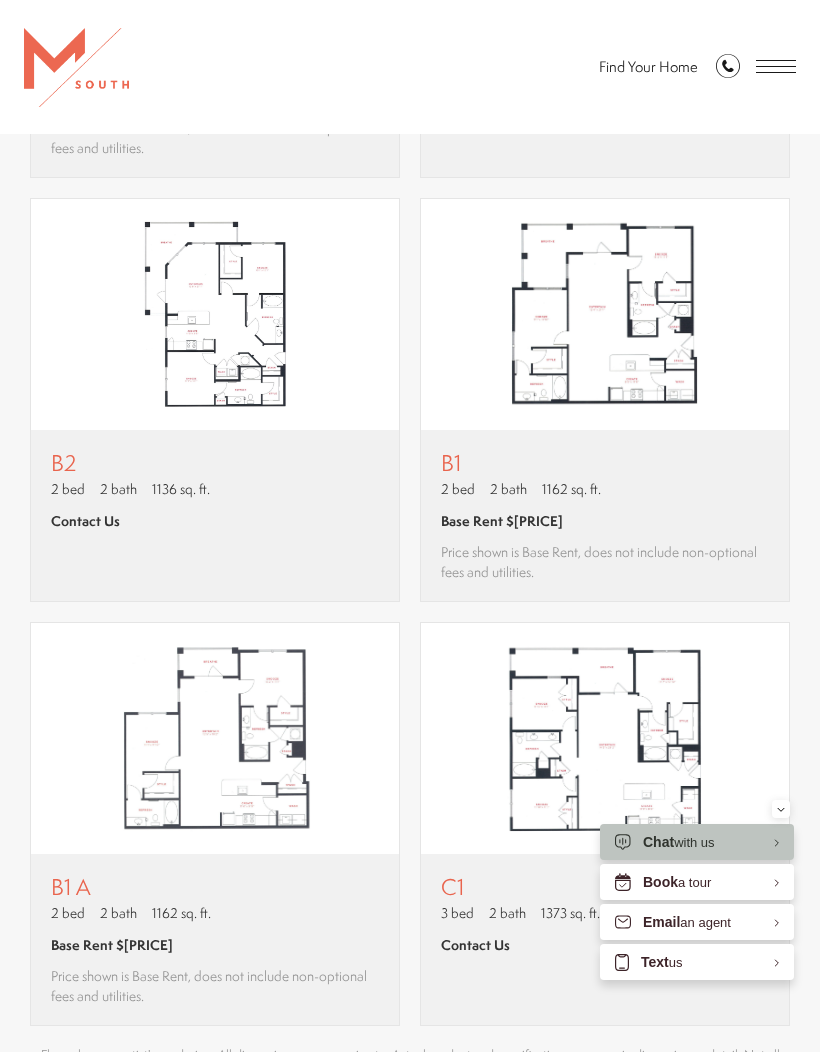 click on "Base Rent $2,502" at bounding box center (605, 521) 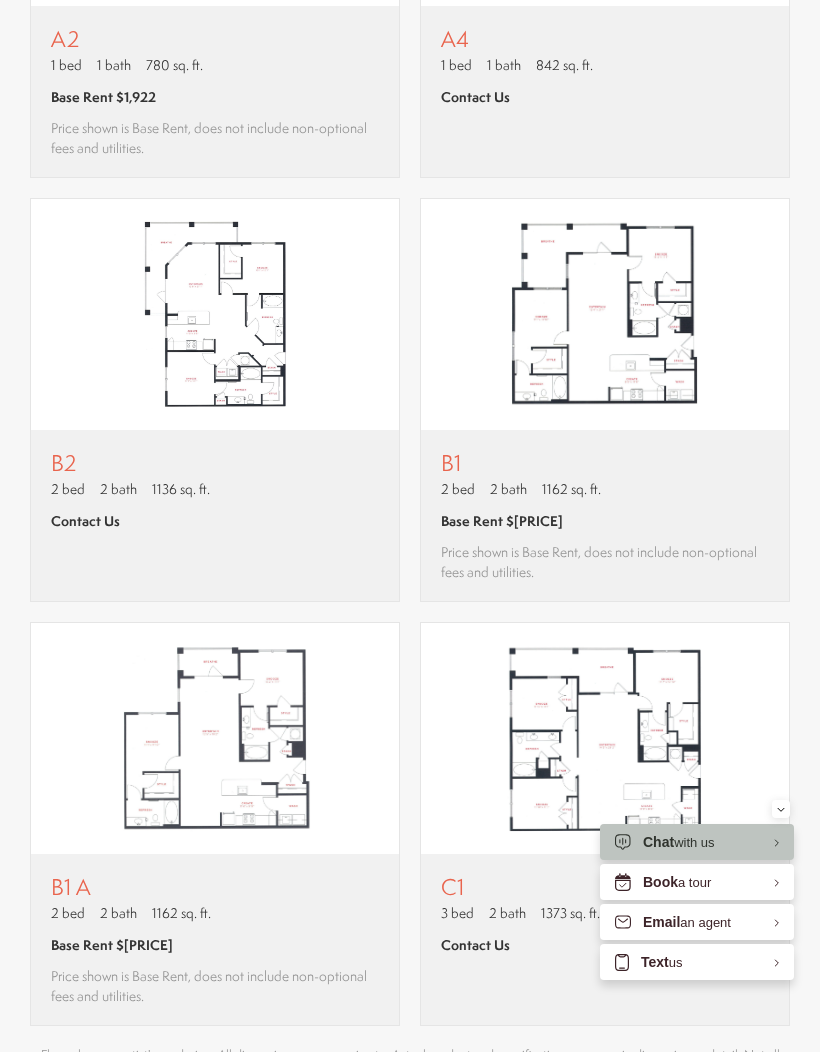 scroll, scrollTop: 0, scrollLeft: 0, axis: both 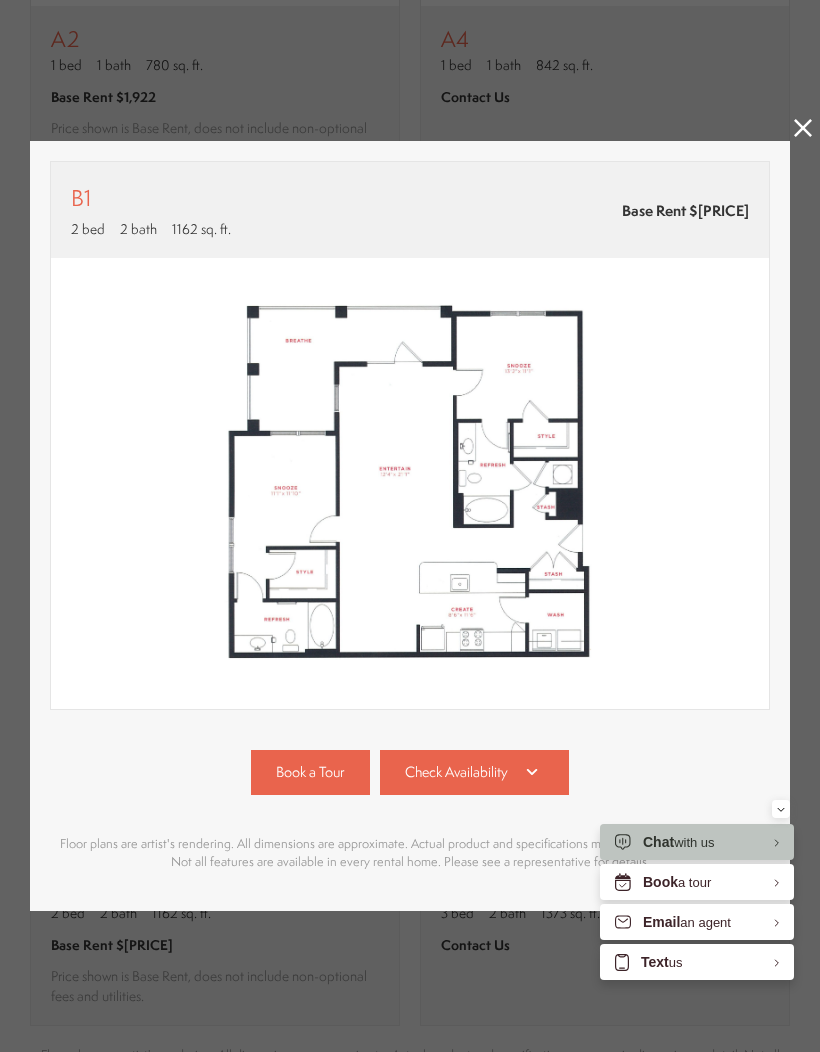 click on "Check Availability" at bounding box center (456, 772) 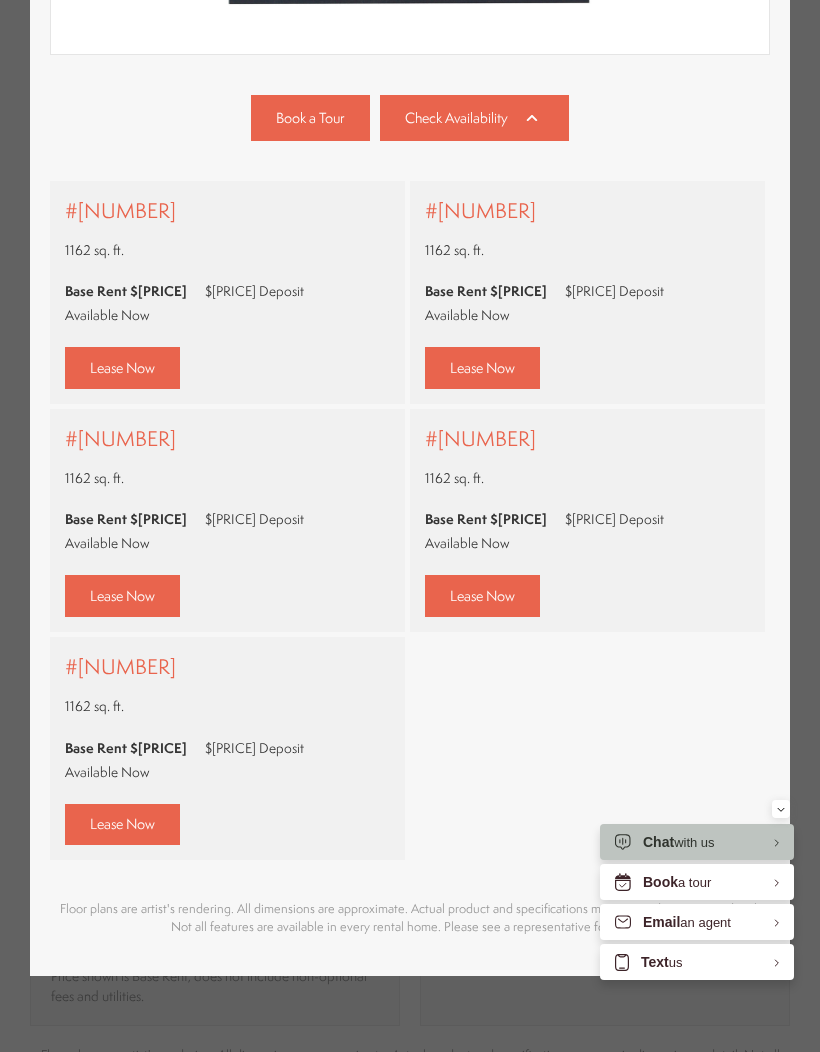 scroll, scrollTop: 574, scrollLeft: 0, axis: vertical 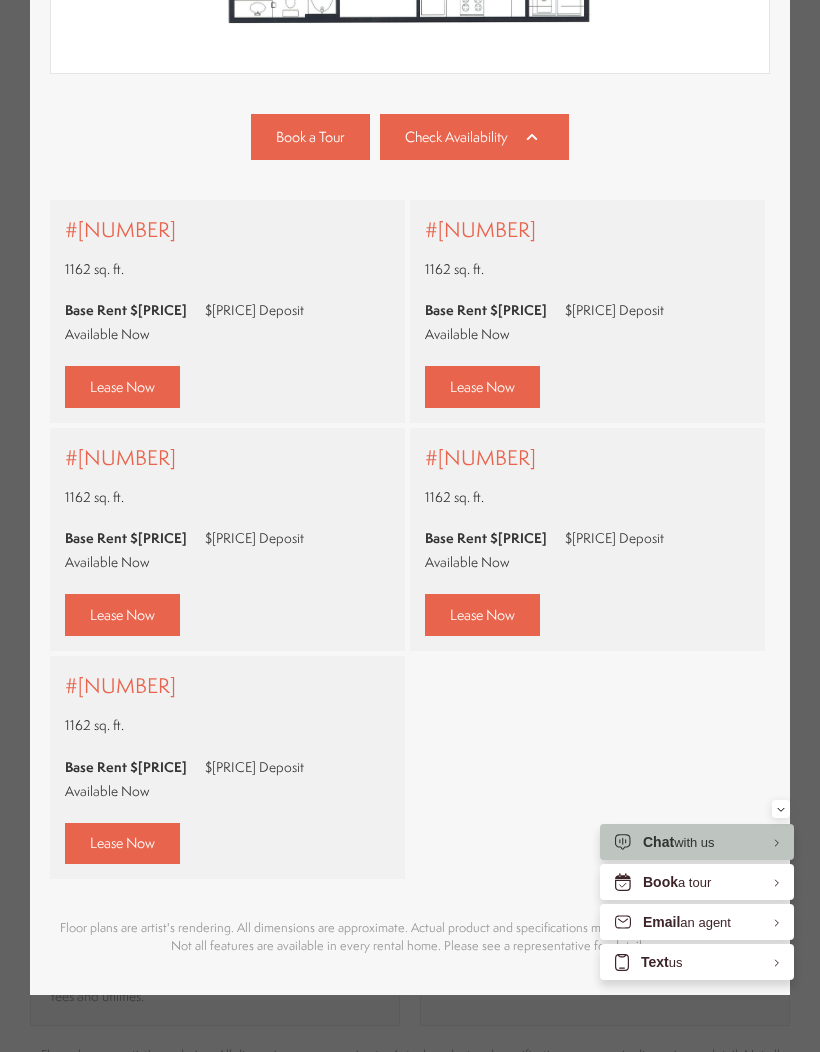 click on "Lease Now" at bounding box center (122, 387) 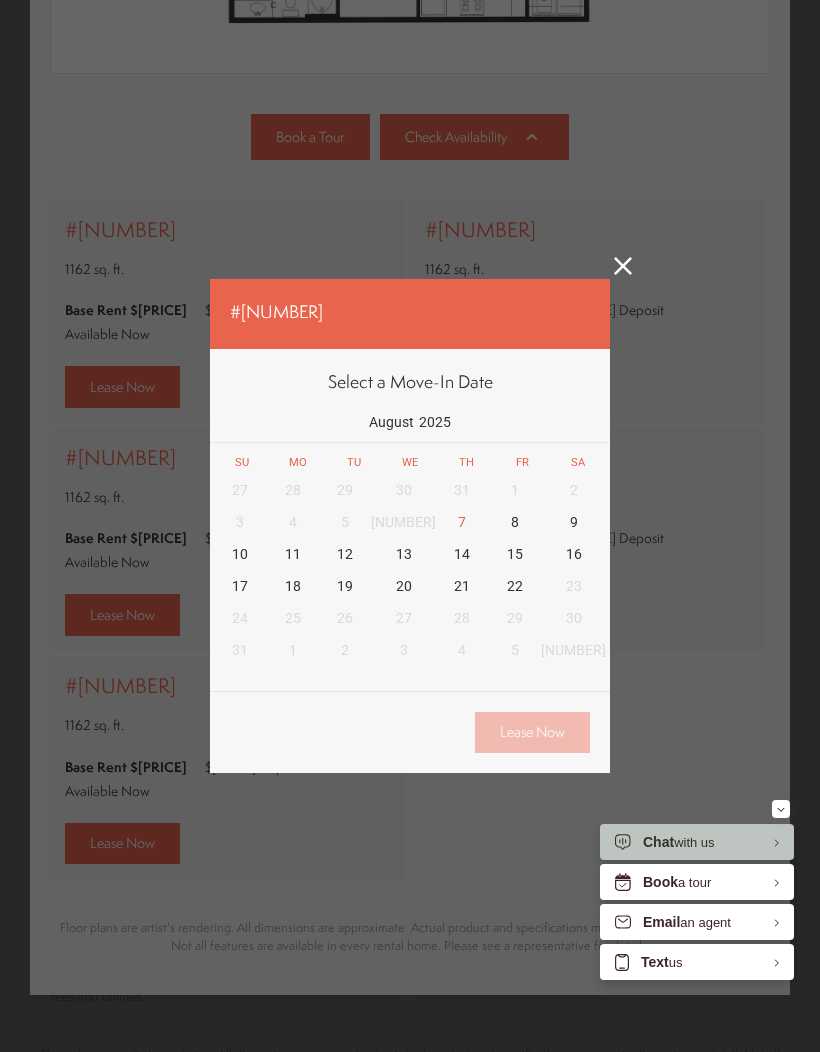 click on "#8303
Select a Move-In Date
August  2025 Su Mo Tu We Th Fr Sa 27 28 29 30 31 1 2 3 4 5 6 7 8 9 10 11 12 13 14 15 16 17 18 19 20 21 22 23 24 25 26 27 28 29 30 31 1 2 3 4 5 6
Back
Lease Now" at bounding box center [410, 526] 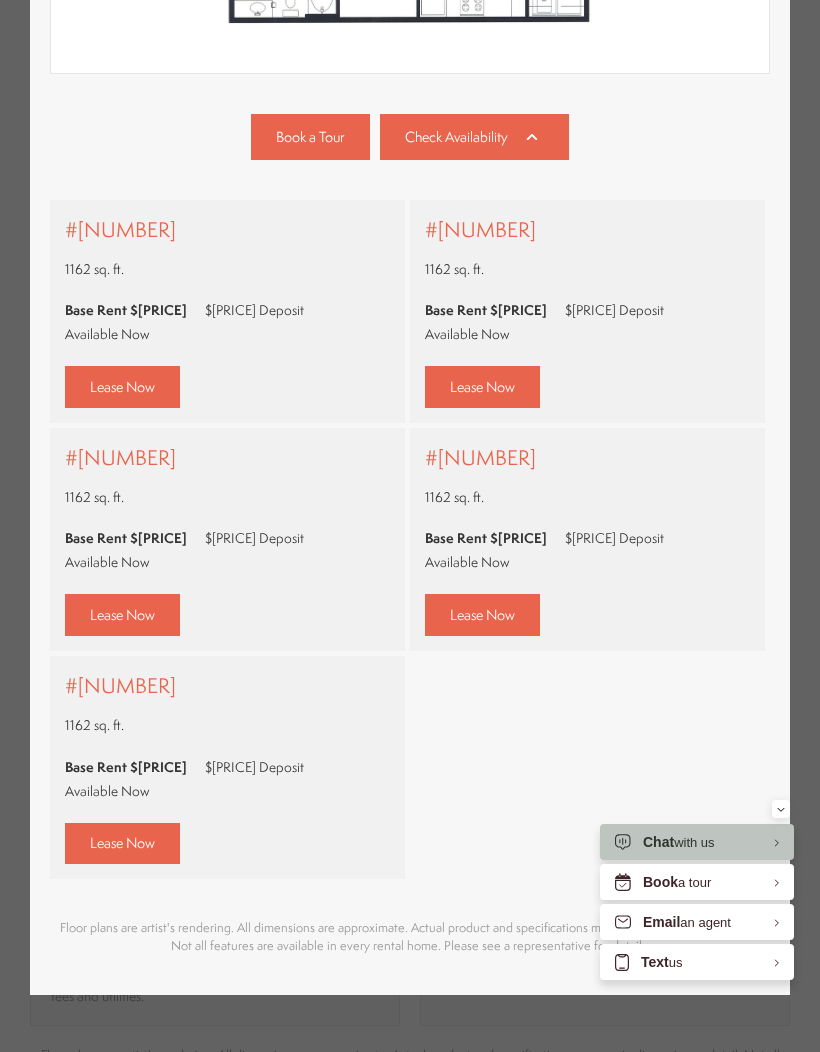 click on "#1301
1162 sq. ft.
Base Rent $2,617
$400 Deposit
Available Now" at bounding box center (587, 311) 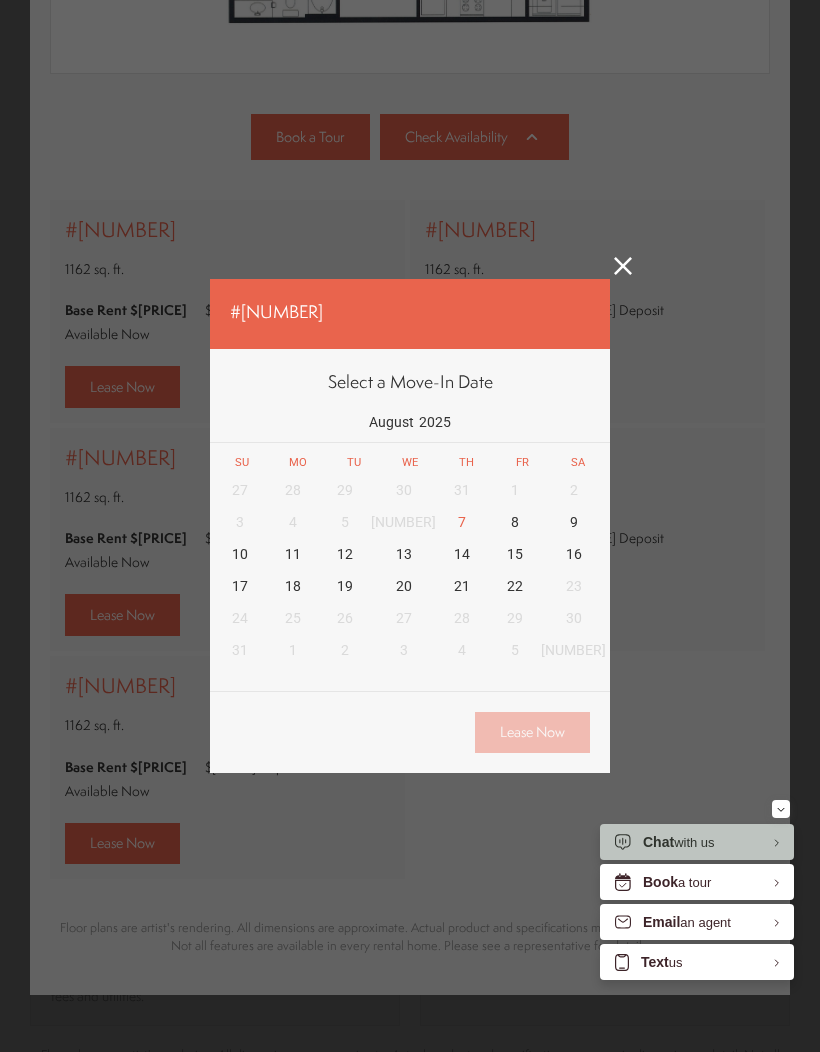 click at bounding box center (623, 268) 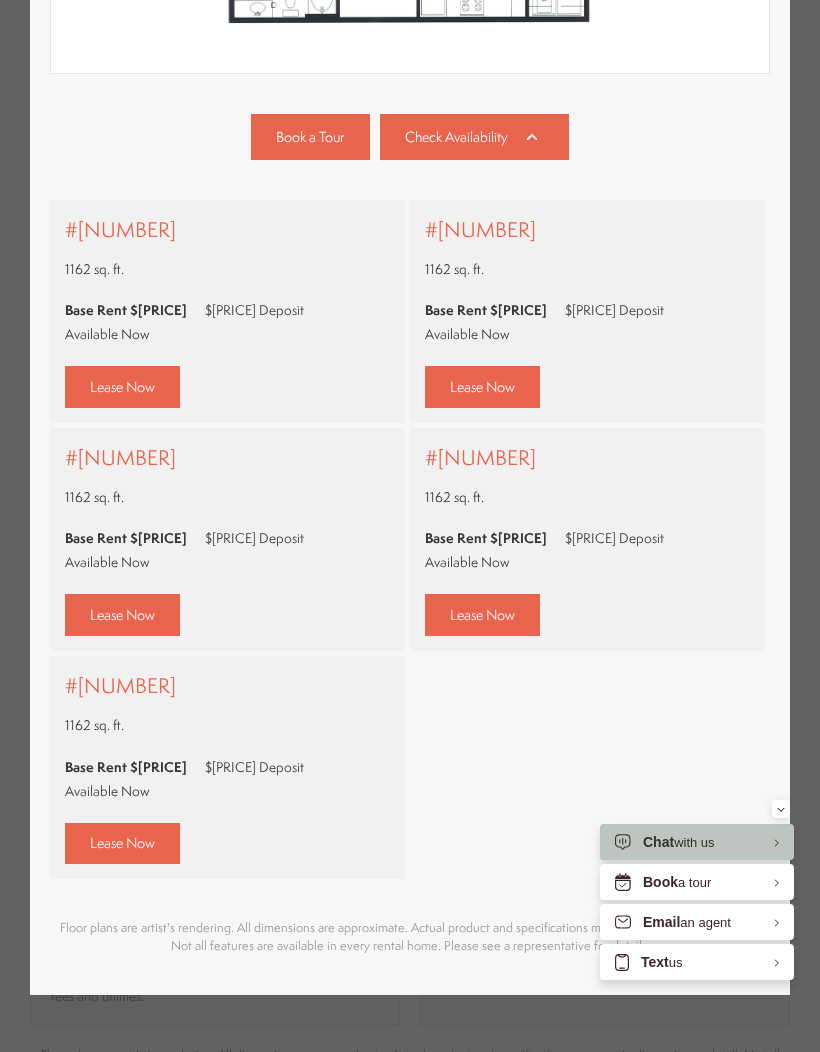 click on "Lease Now" at bounding box center (122, 843) 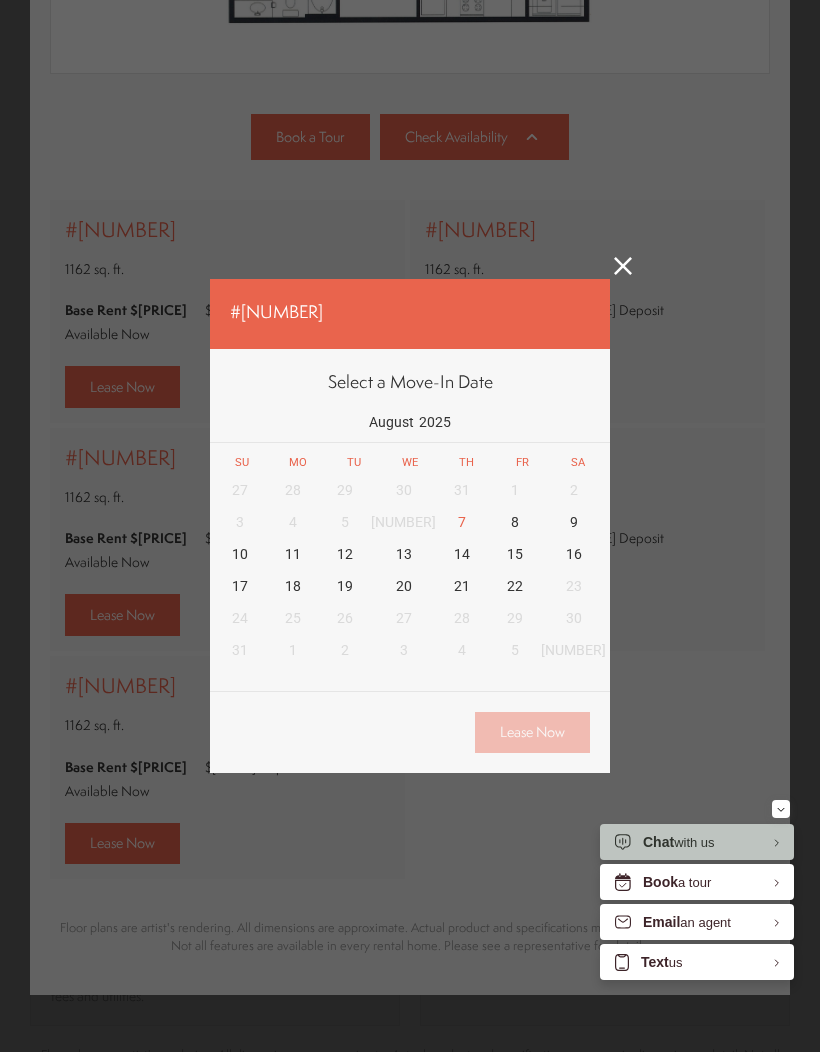 click on "27 28 29 30 31 1 2 3 4 5 6 7 8 9 10 11 12 13 14 15 16 17 18 19 20 21 22 23 24 25 26 27 28 29 30 31 1 2 3 4 5 6" at bounding box center (410, 571) 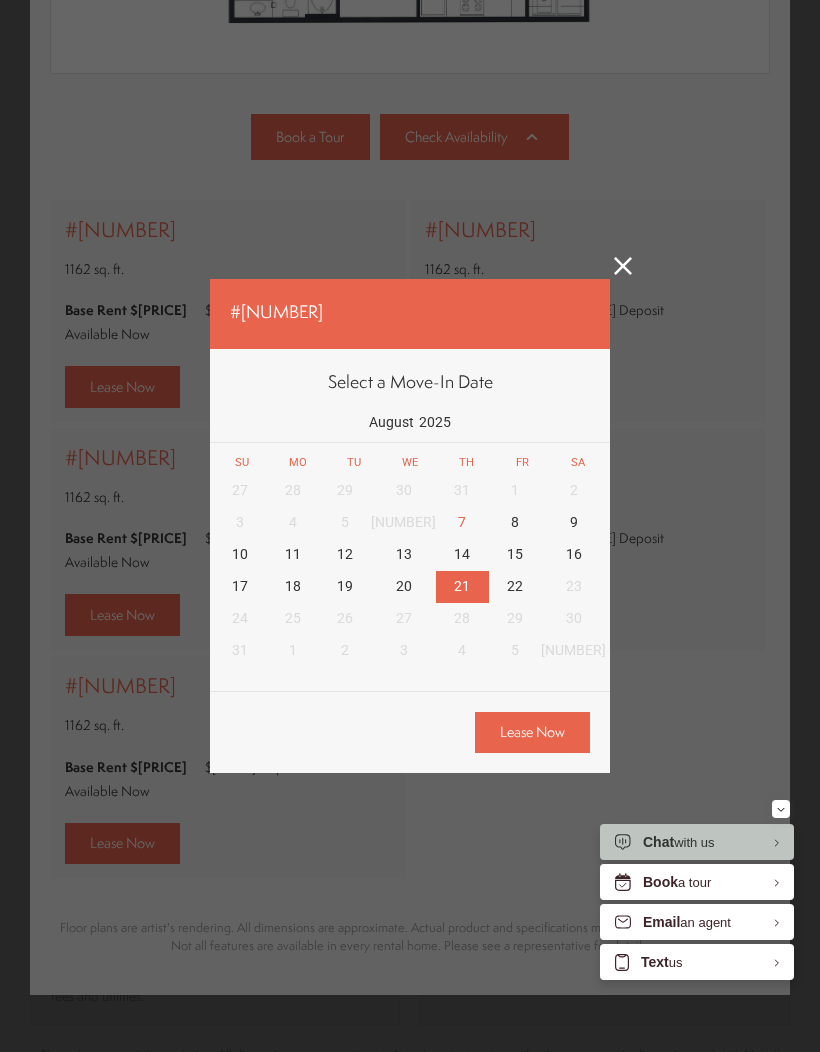 click 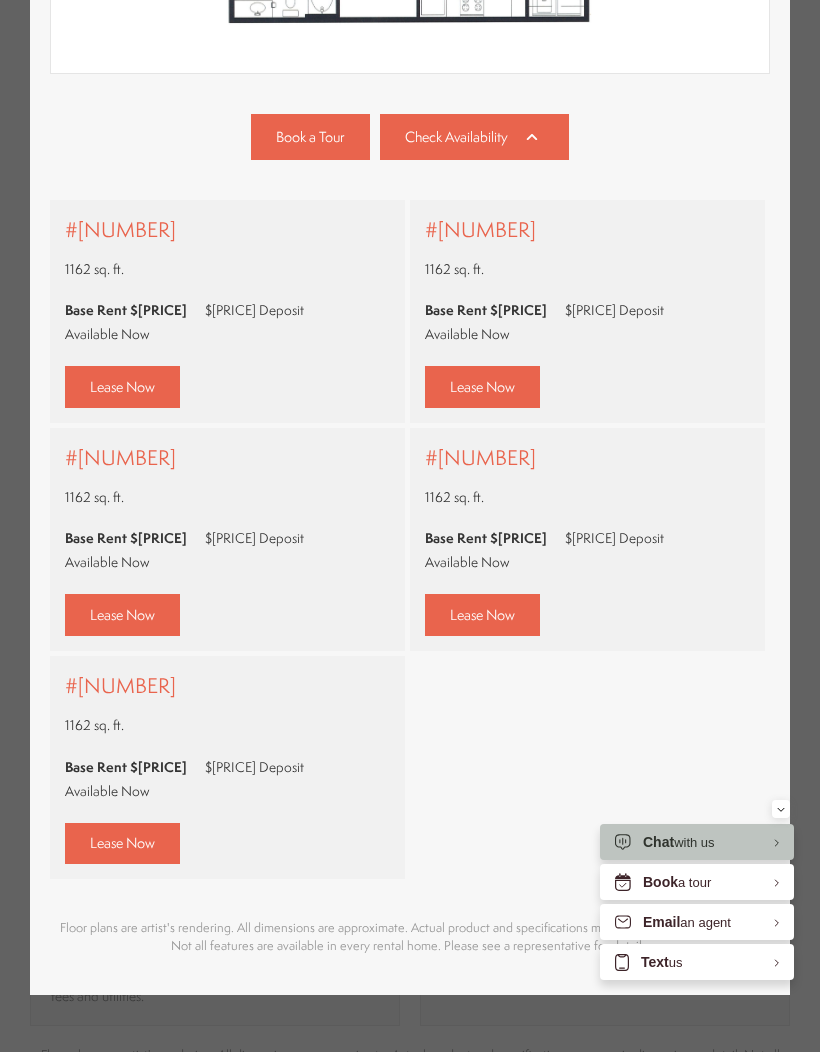 click on "Lease Now" at bounding box center [482, 615] 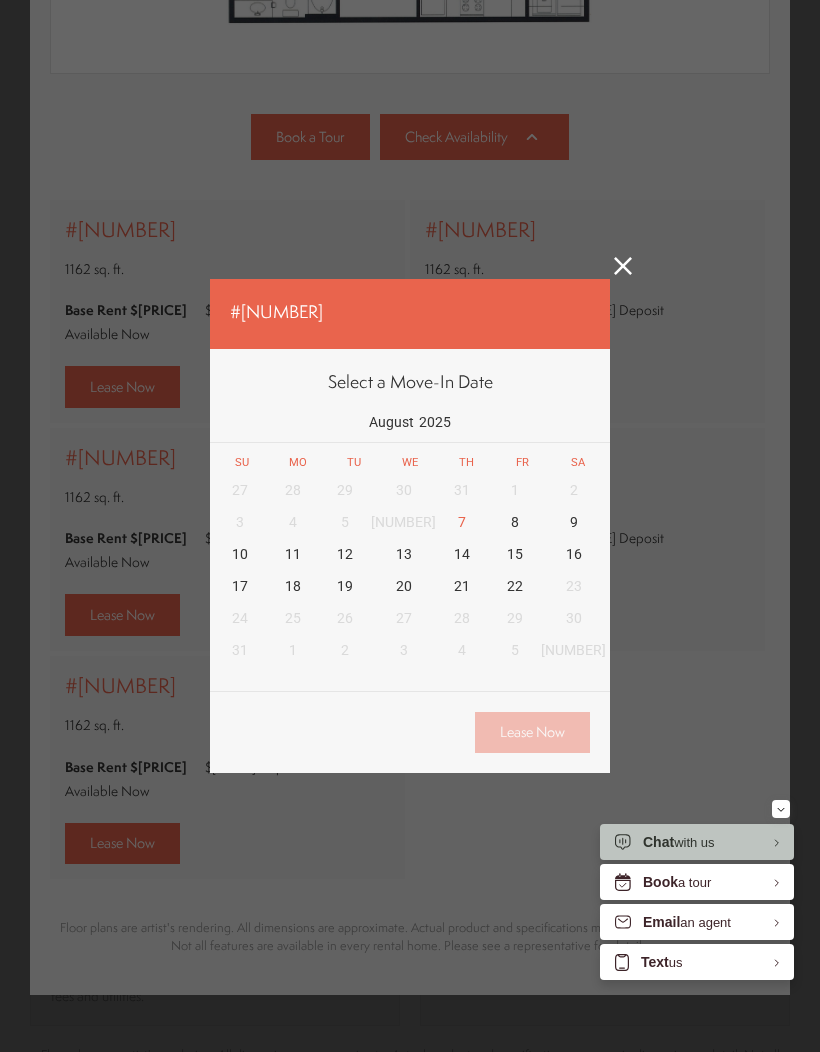 click 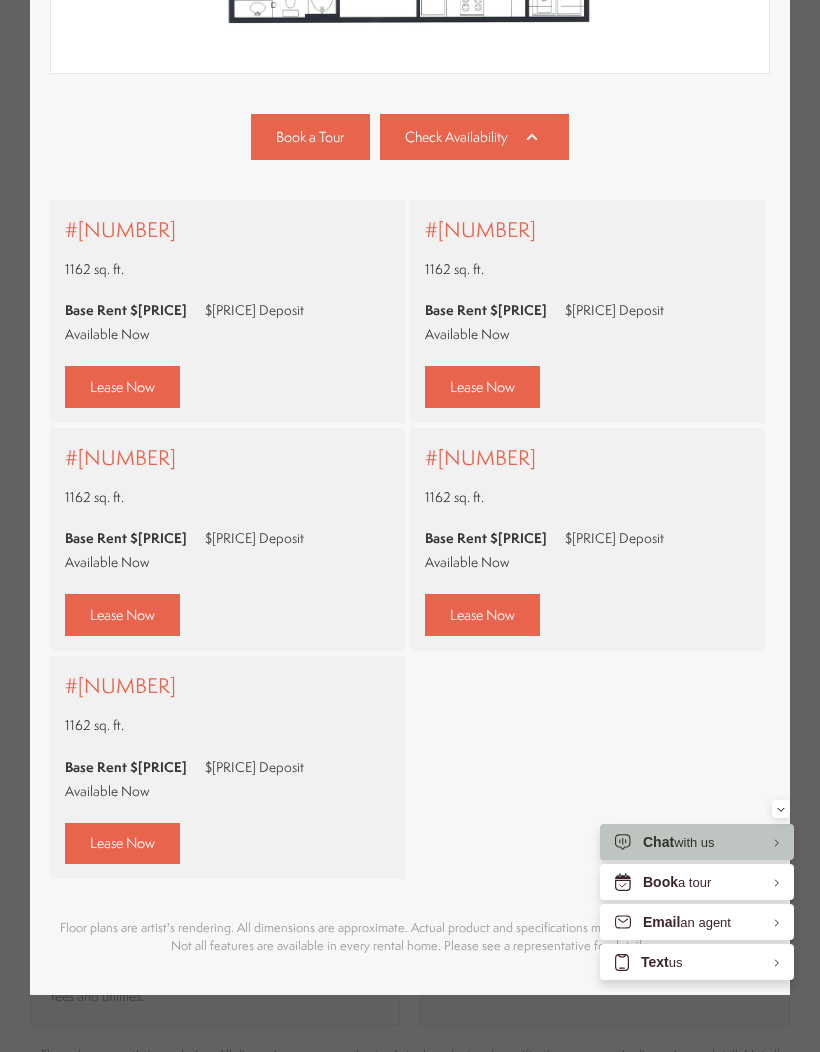 click on "Lease Now" at bounding box center (122, 614) 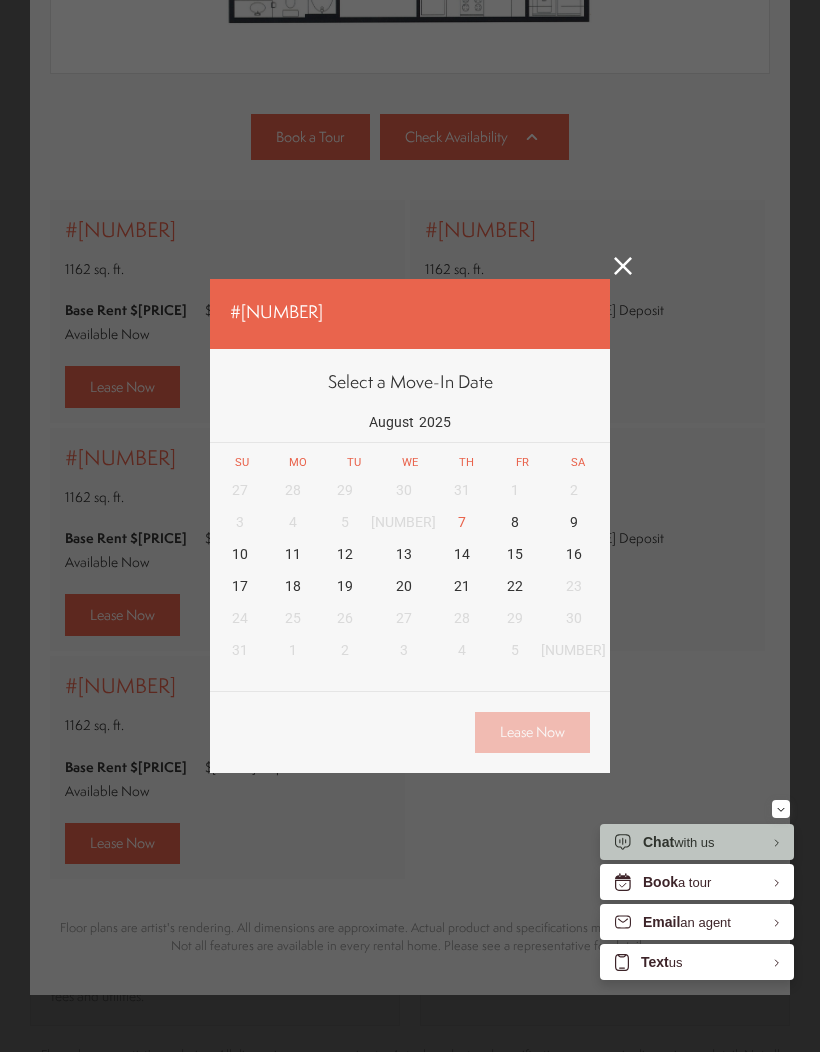 click on "22" at bounding box center (515, 587) 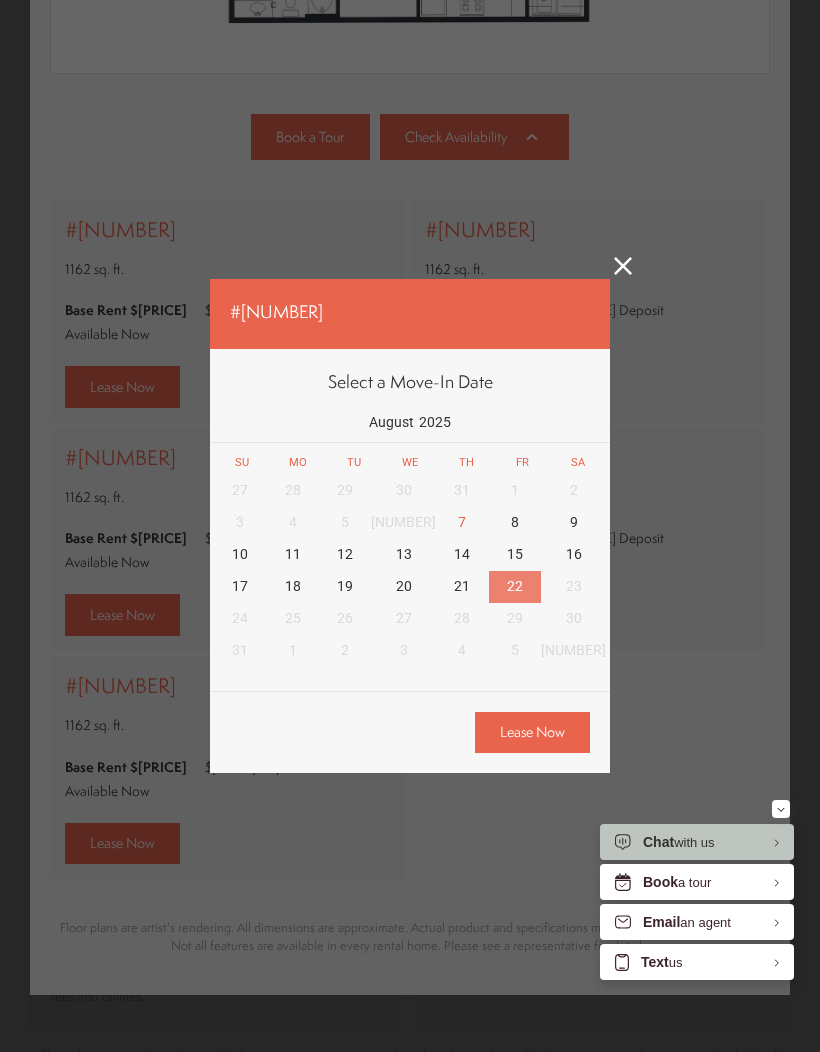 click on "Lease Now" at bounding box center (532, 732) 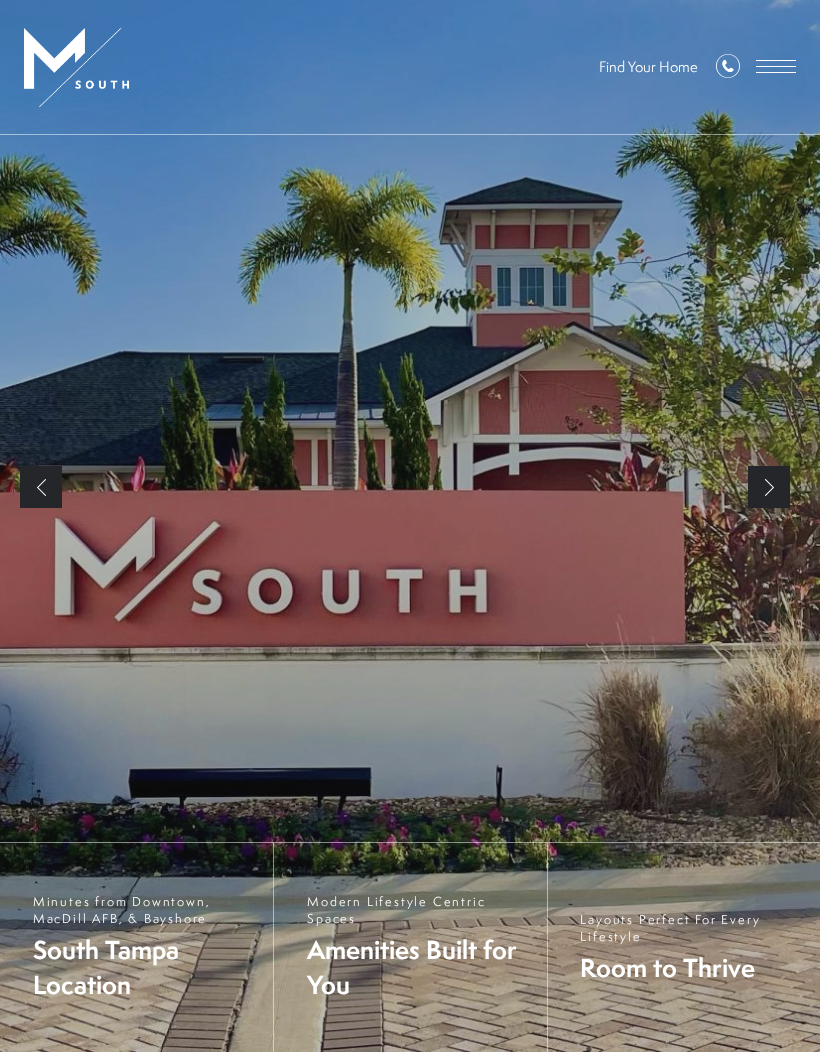scroll, scrollTop: 0, scrollLeft: 0, axis: both 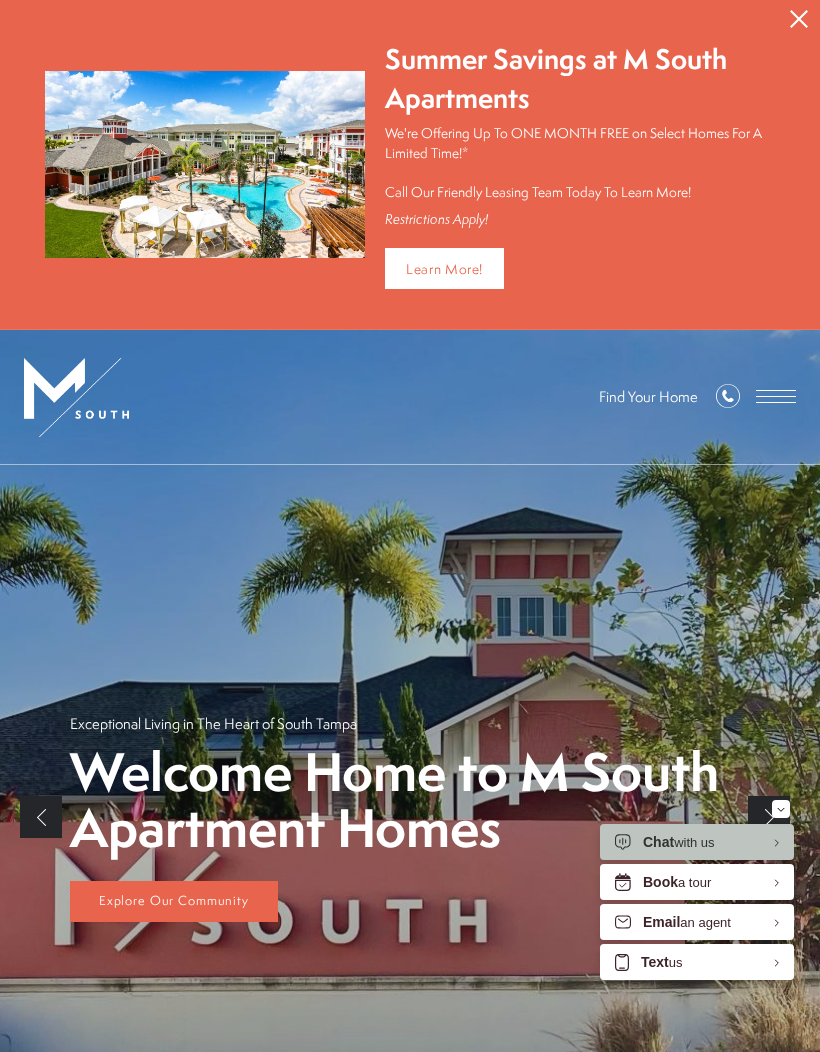 click at bounding box center [776, 390] 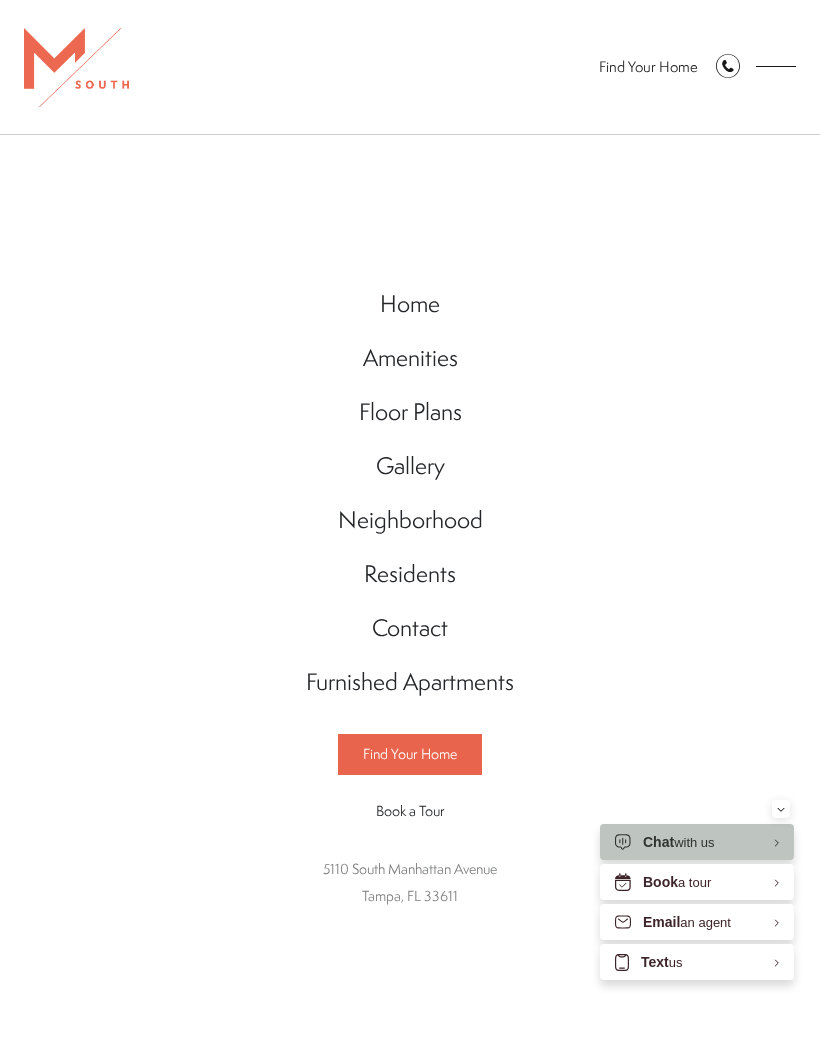 click at bounding box center (776, 72) 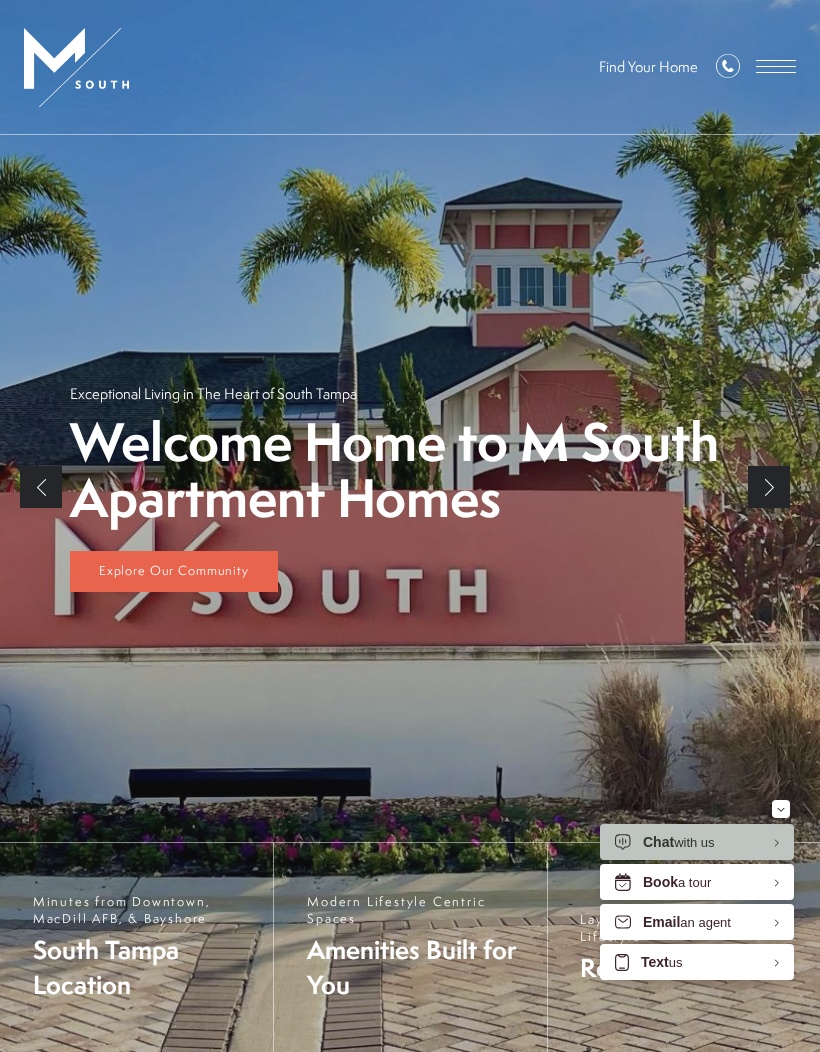 click at bounding box center [776, 72] 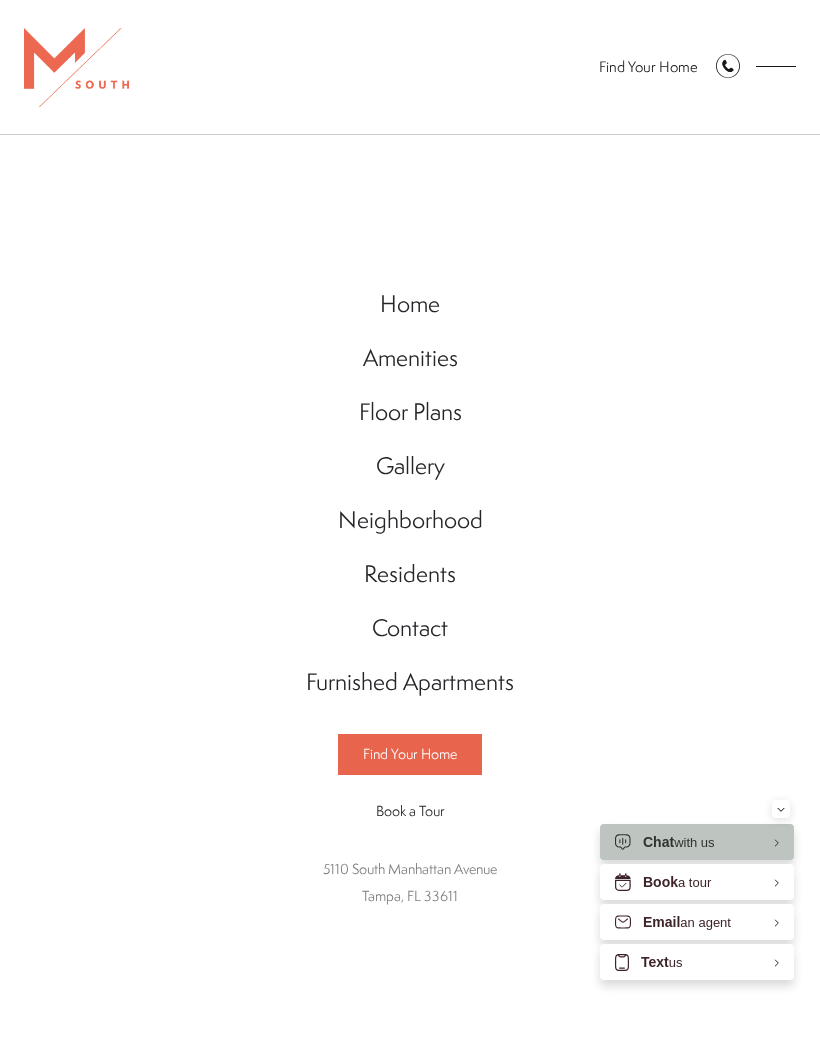click on "Gallery" at bounding box center (410, 465) 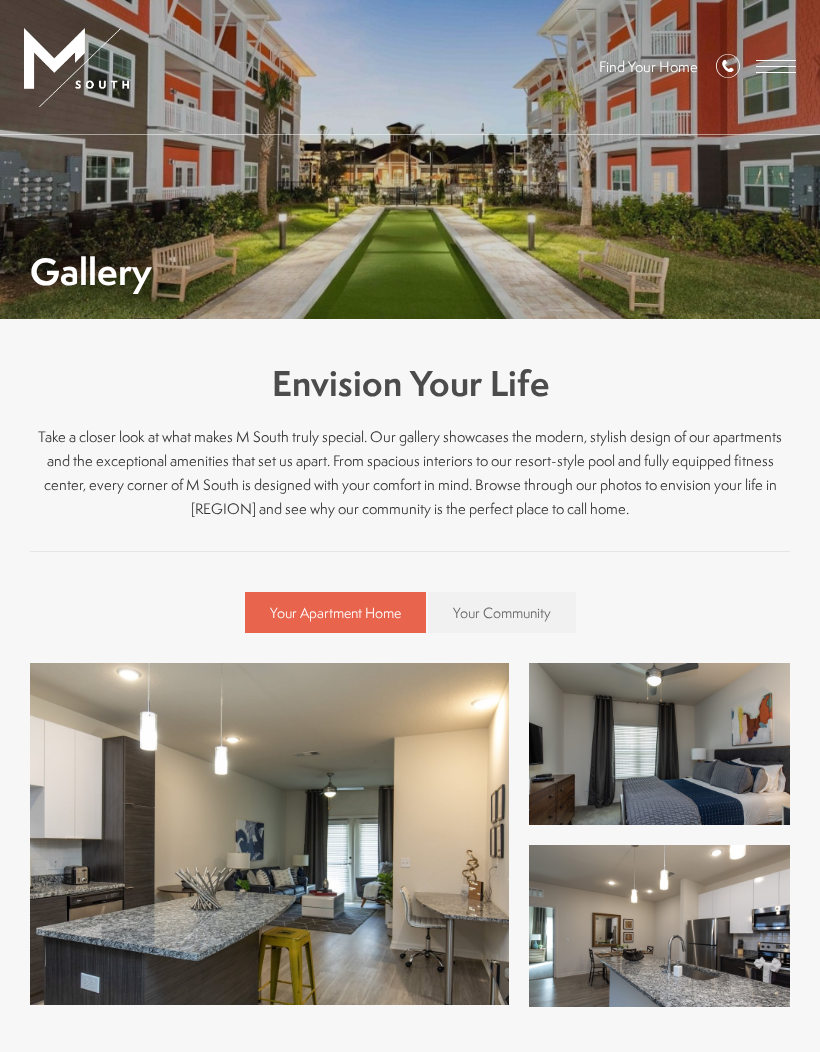 scroll, scrollTop: 0, scrollLeft: 0, axis: both 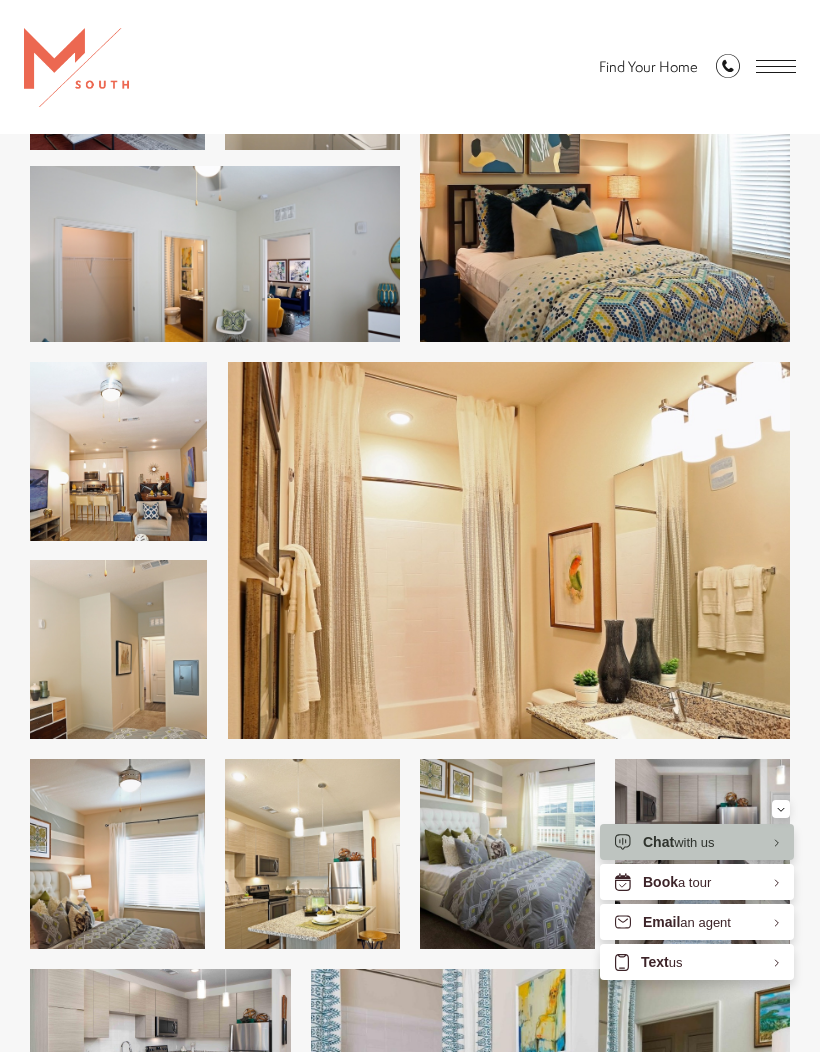 click at bounding box center (776, 72) 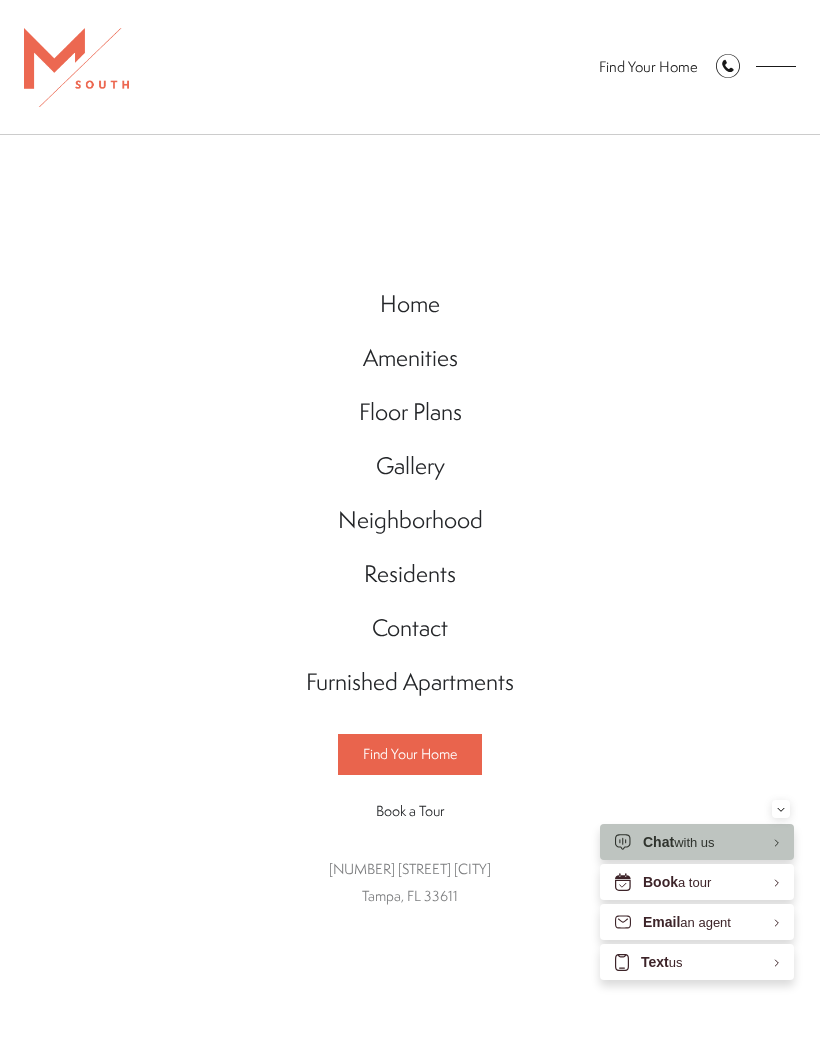 click on "Amenities" at bounding box center [410, 357] 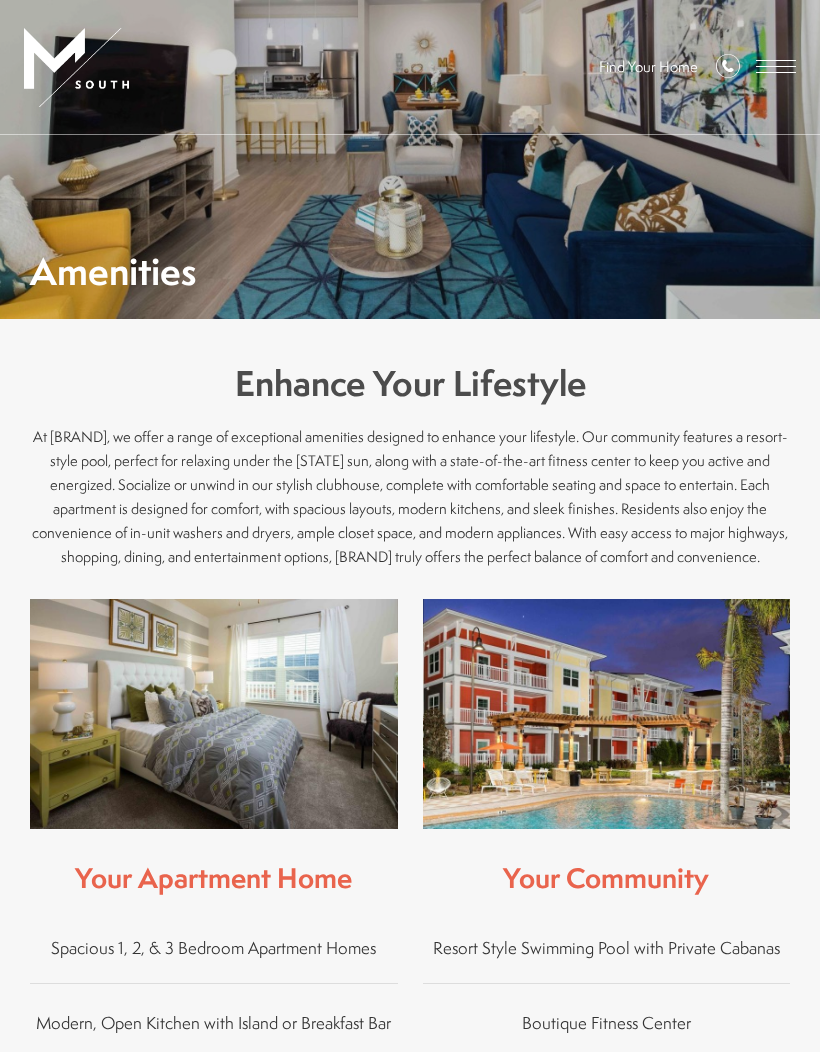 scroll, scrollTop: 0, scrollLeft: 0, axis: both 